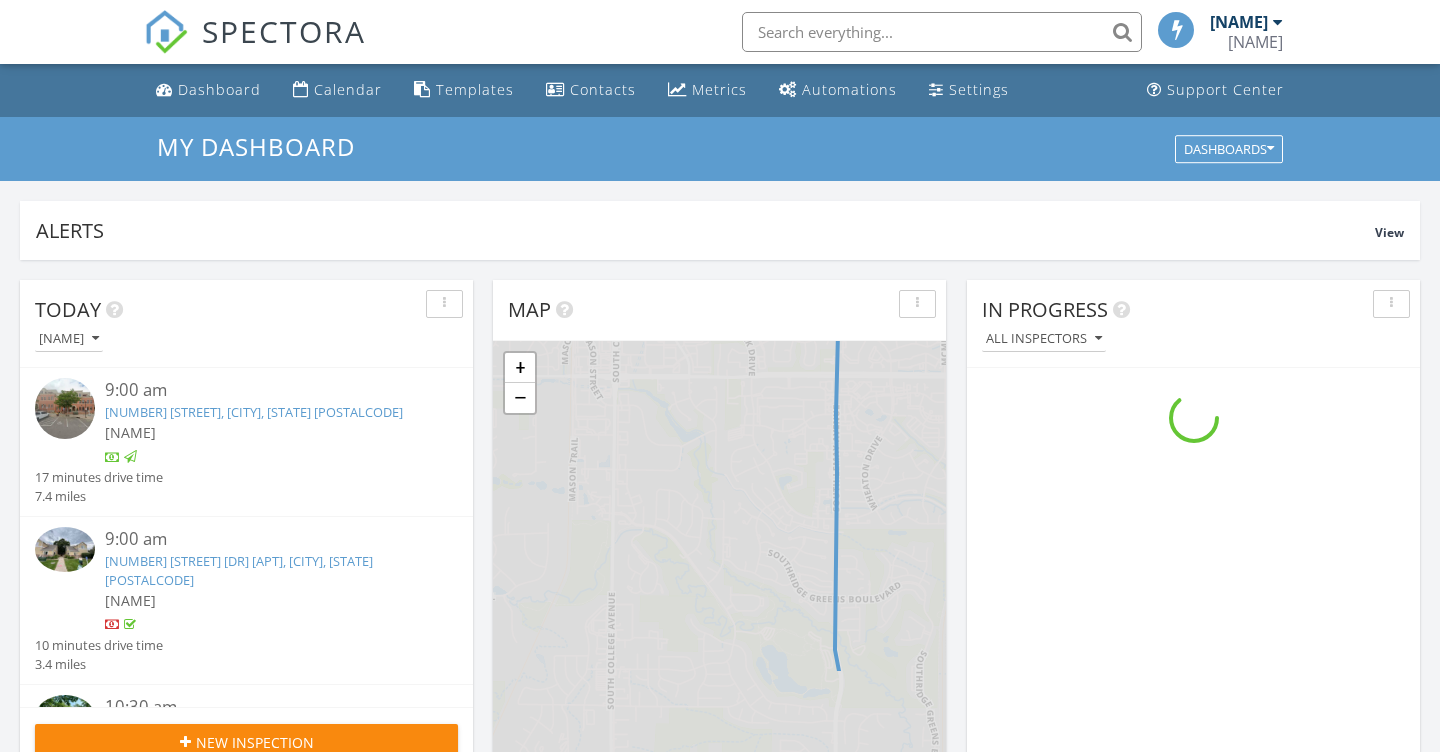 scroll, scrollTop: 0, scrollLeft: 0, axis: both 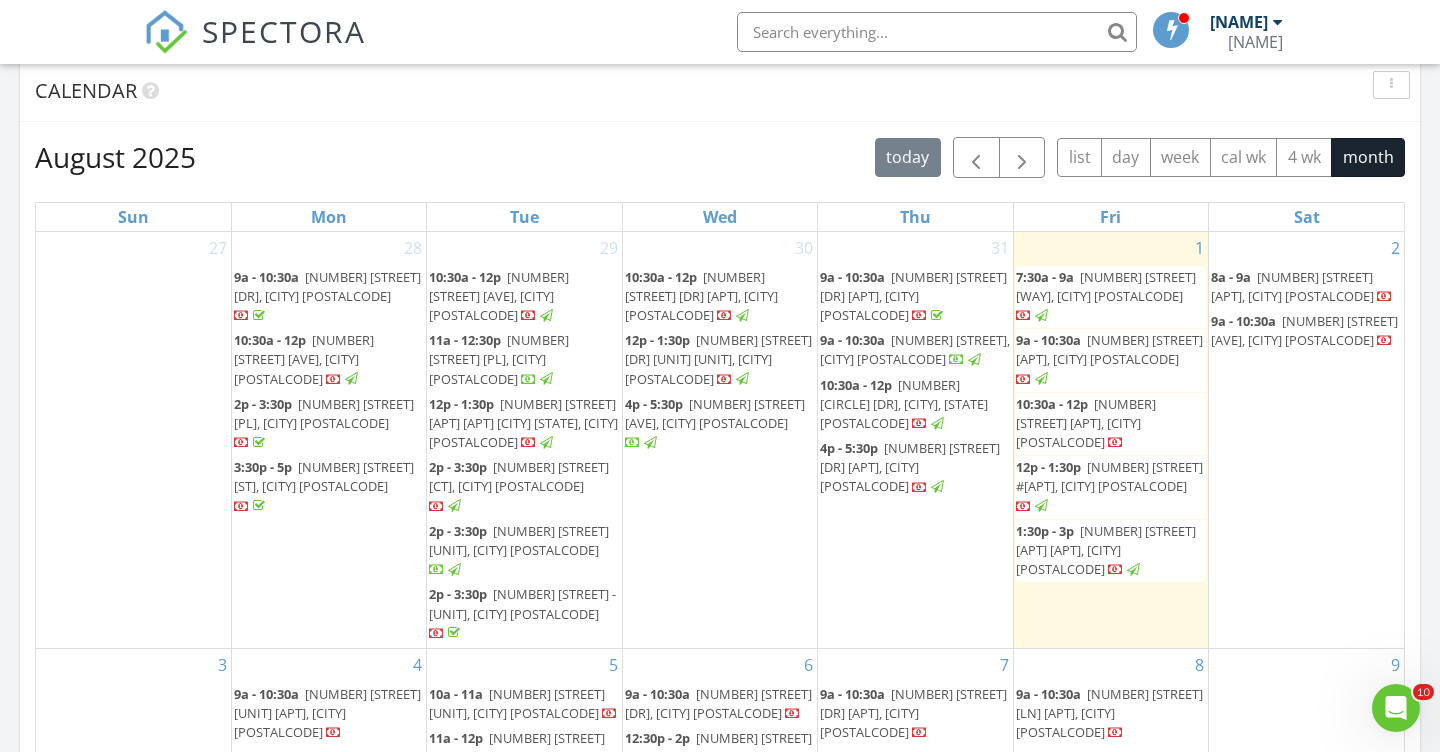 click on "4p - 5:30p
222 S Loomis Ave, Fort Collins 80521" at bounding box center (720, 424) 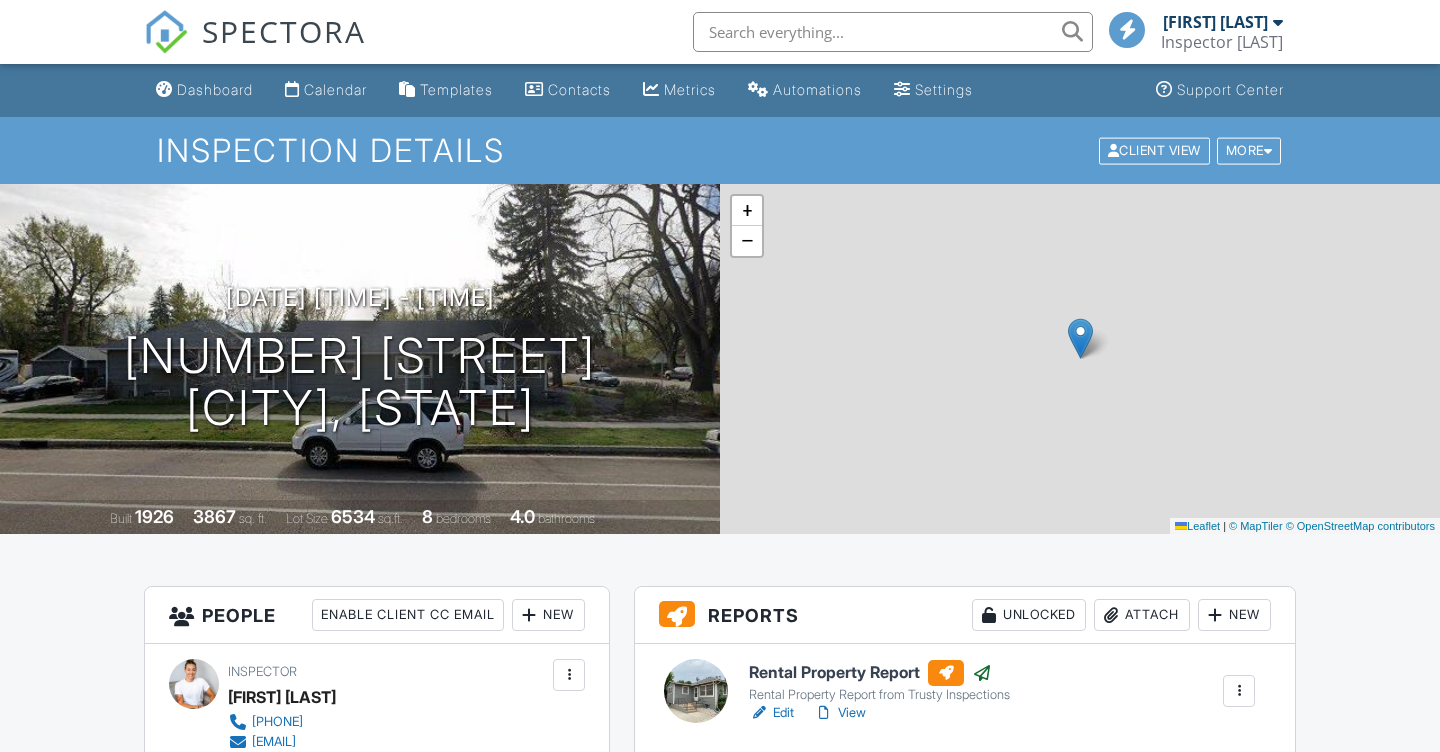 scroll, scrollTop: 0, scrollLeft: 0, axis: both 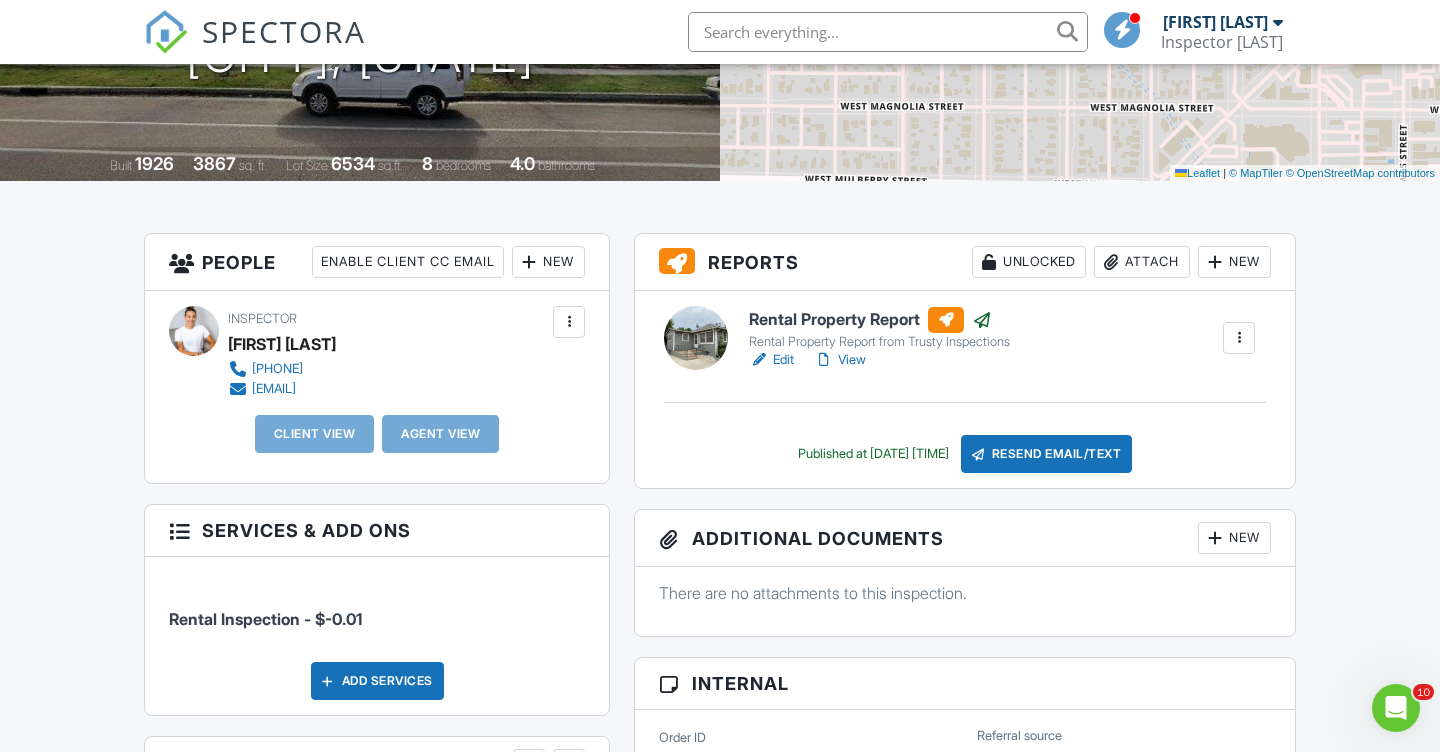 click at bounding box center (1239, 338) 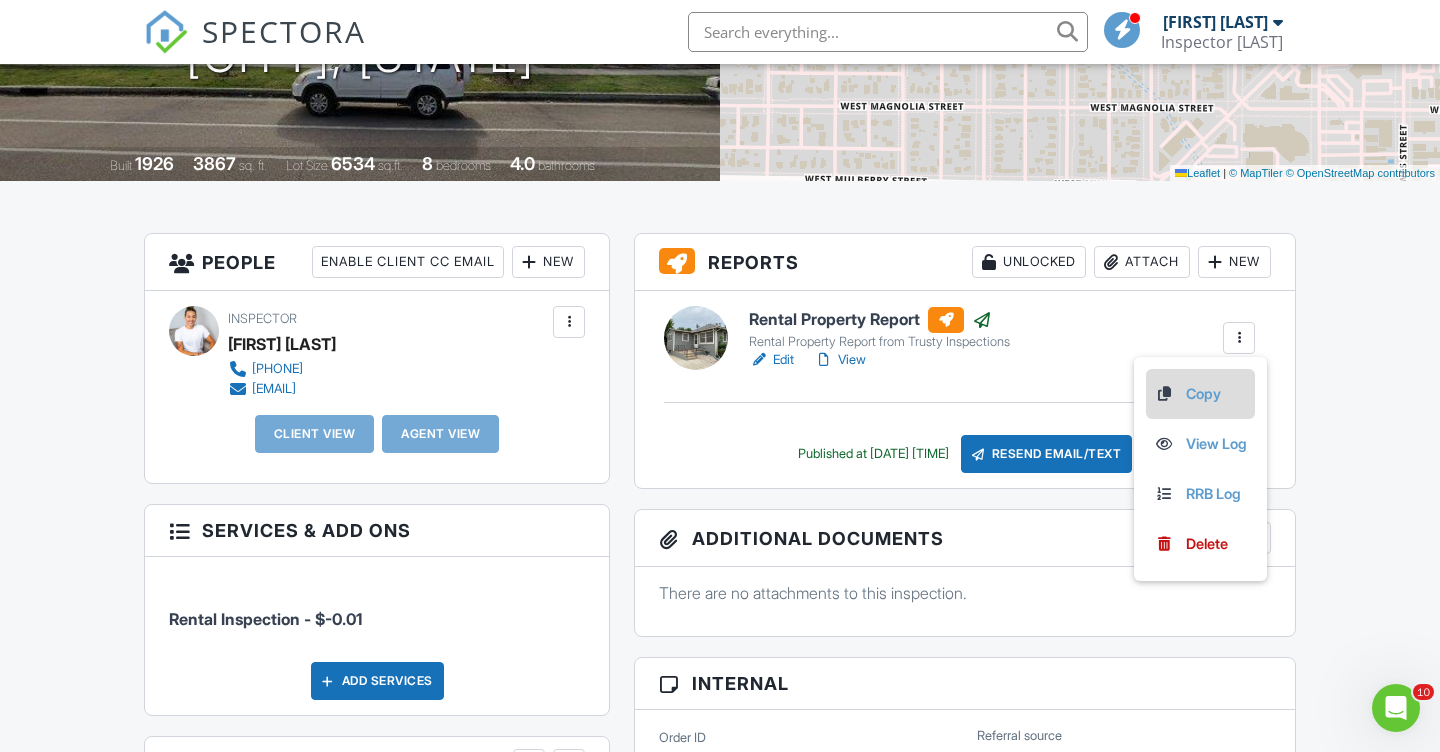 click on "Copy" at bounding box center (1200, 394) 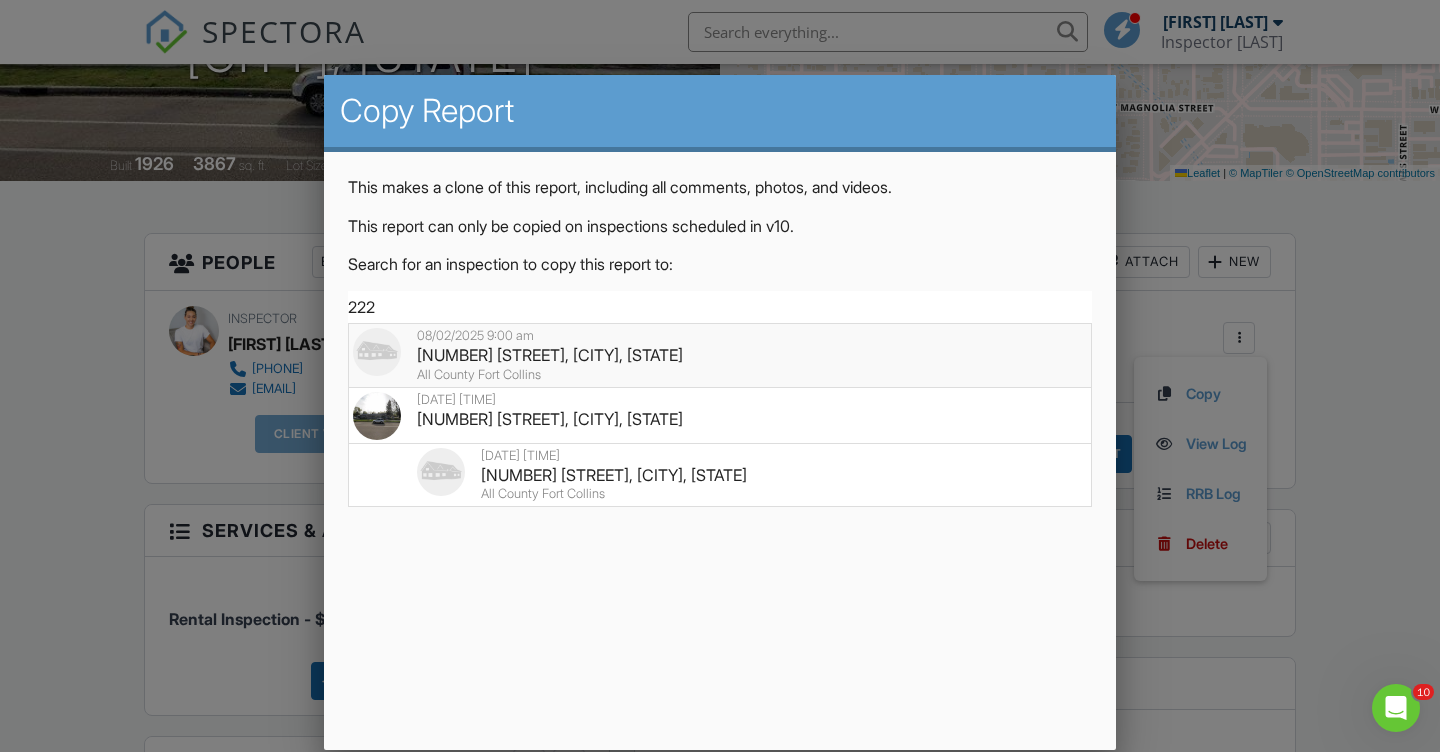 click on "All County Fort Collins" at bounding box center [720, 375] 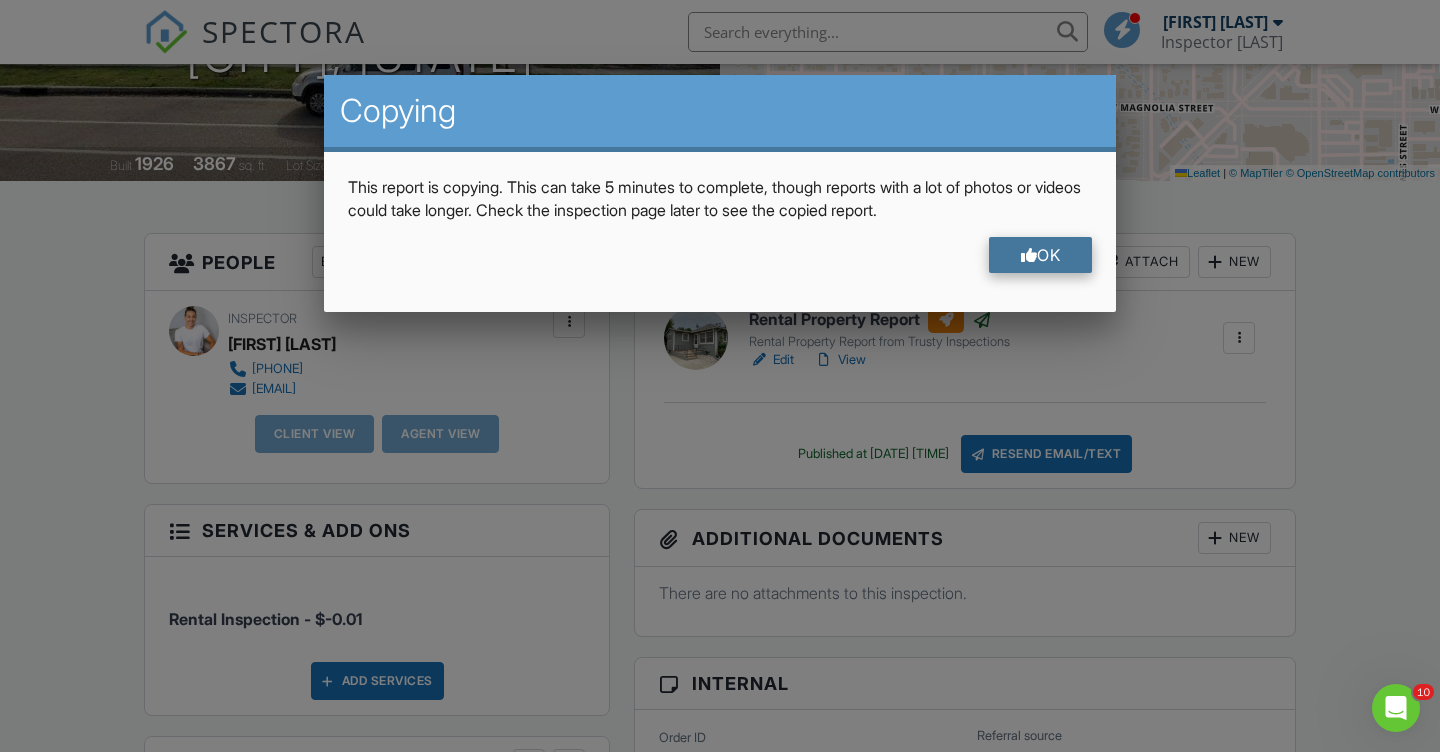 click on "OK" at bounding box center (1041, 255) 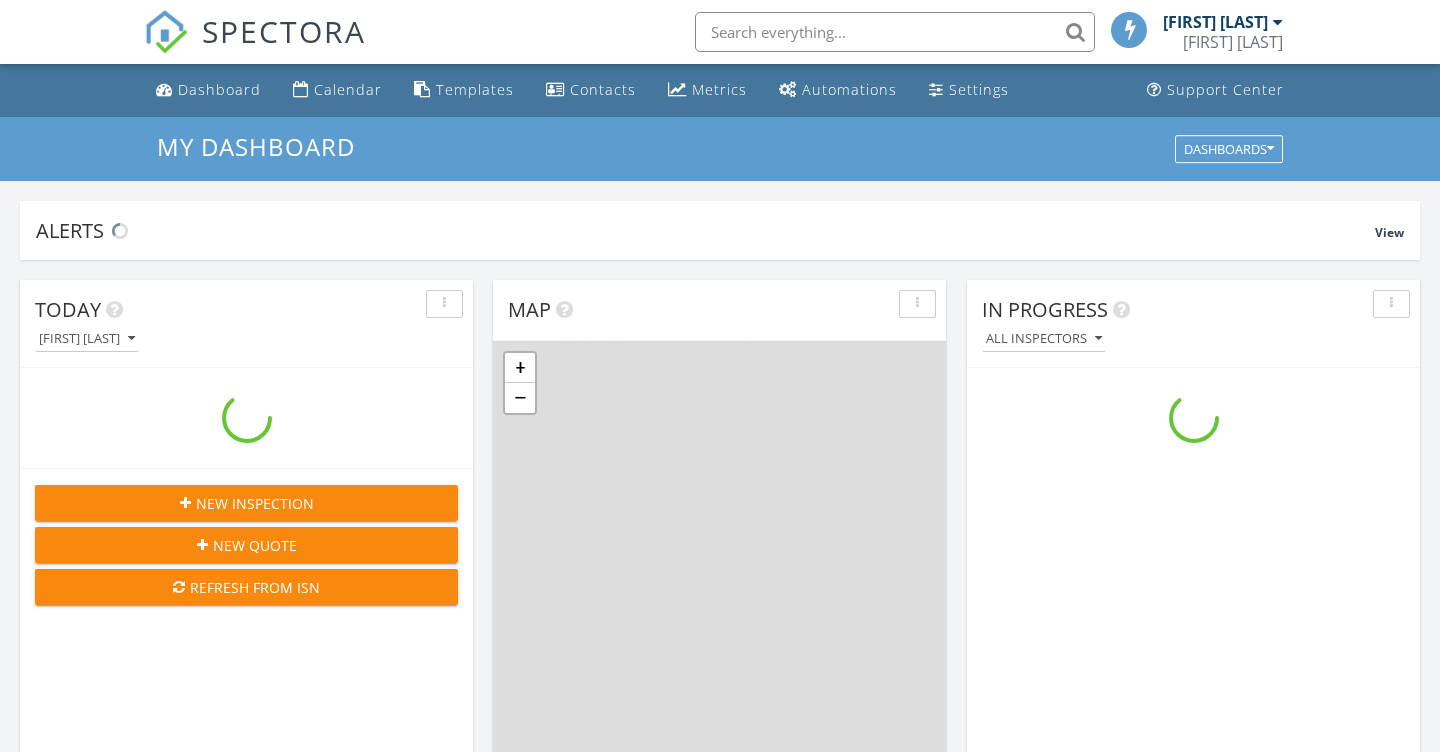 scroll, scrollTop: 462, scrollLeft: 0, axis: vertical 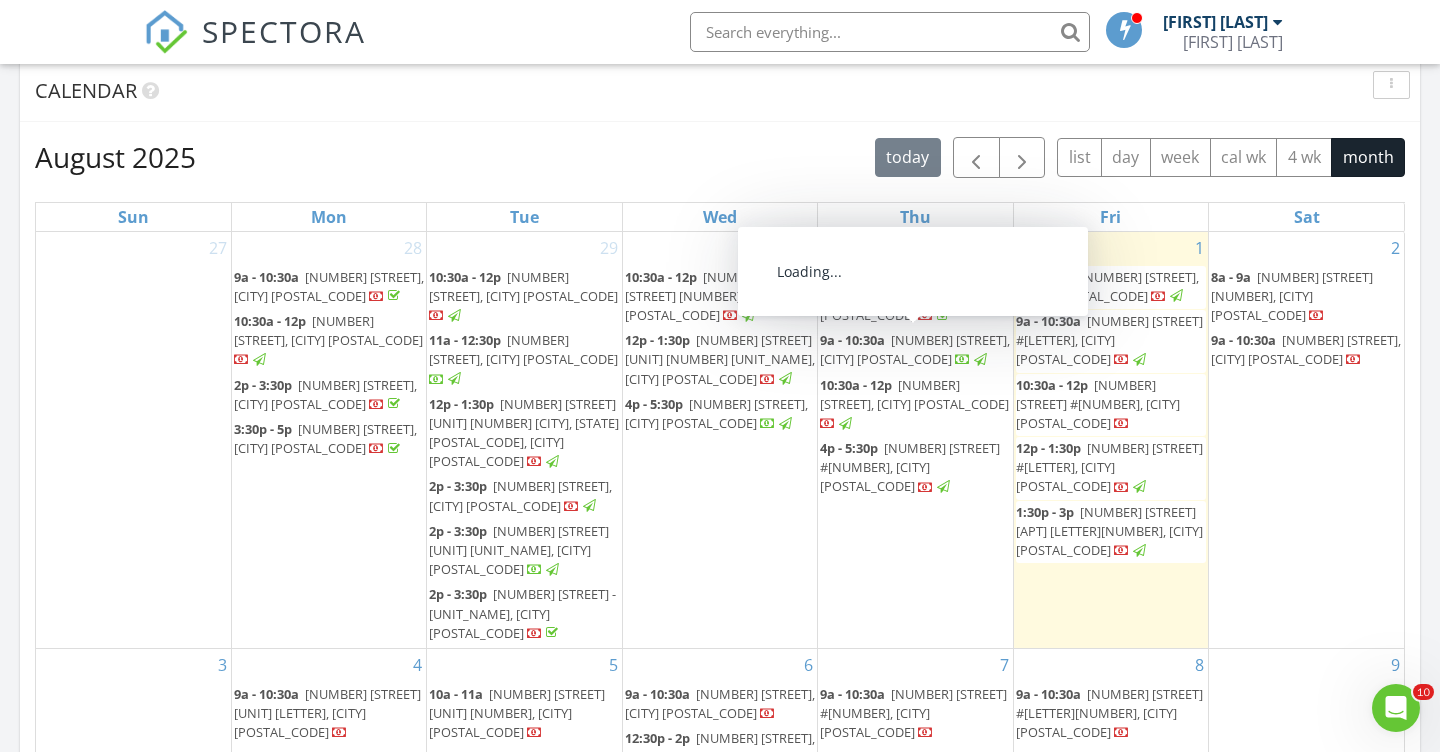 click on "261 Pine St, Fort Collins 80524" at bounding box center (915, 349) 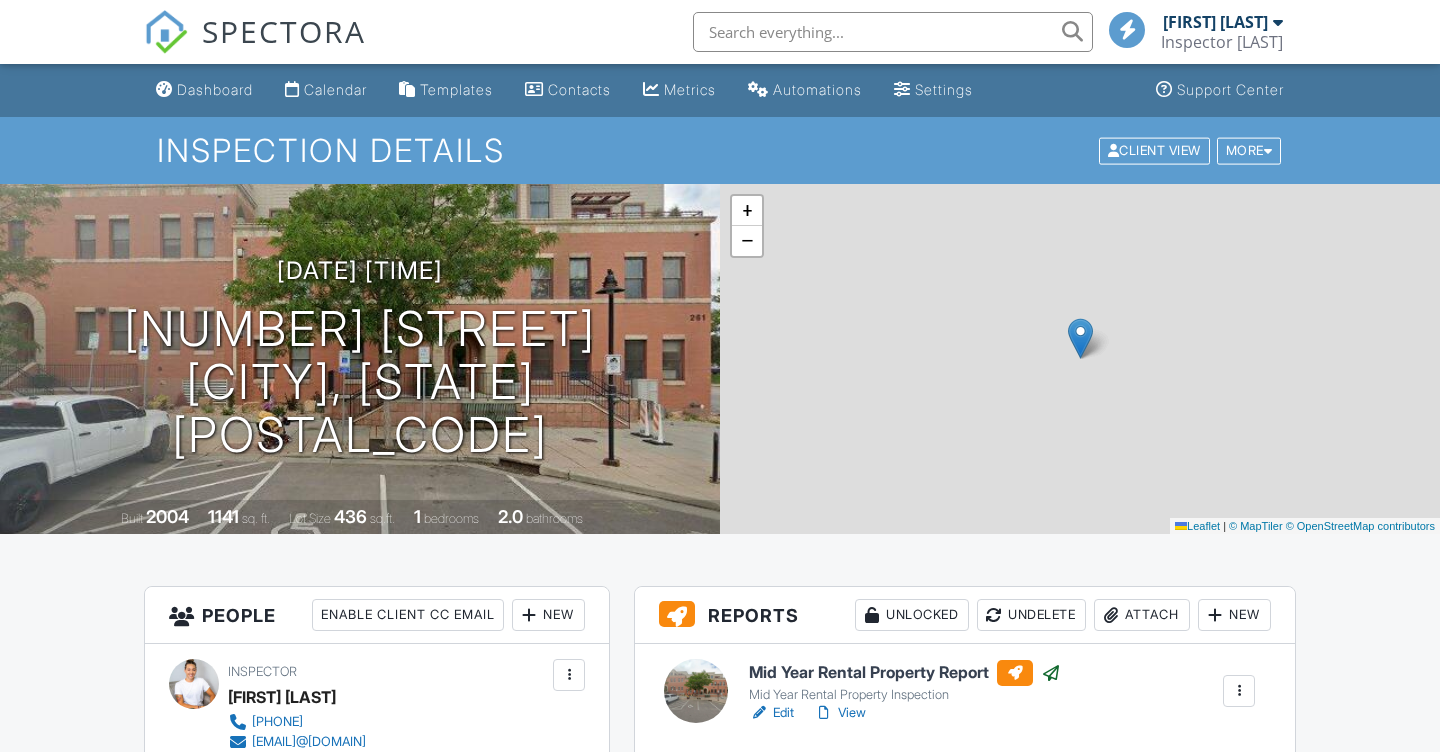 scroll, scrollTop: 0, scrollLeft: 0, axis: both 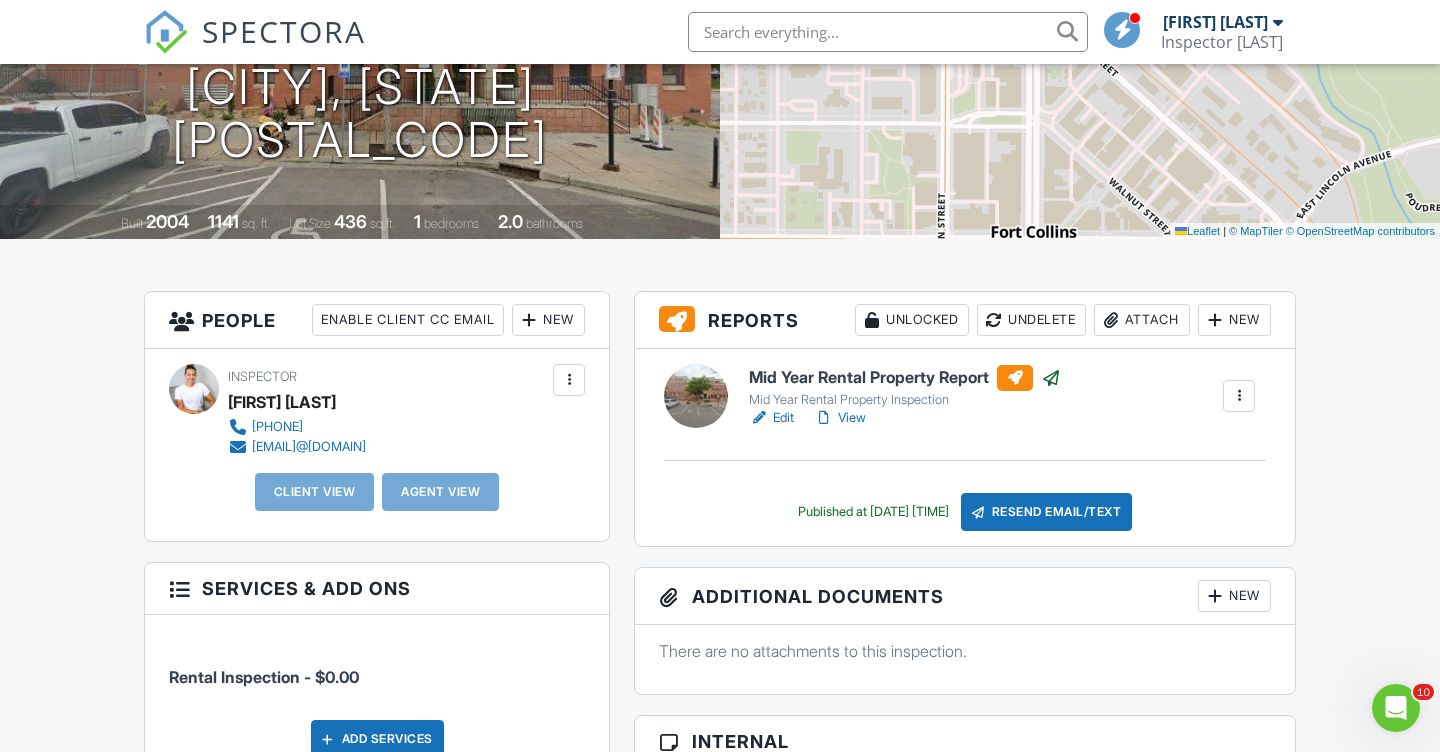 click at bounding box center (1239, 396) 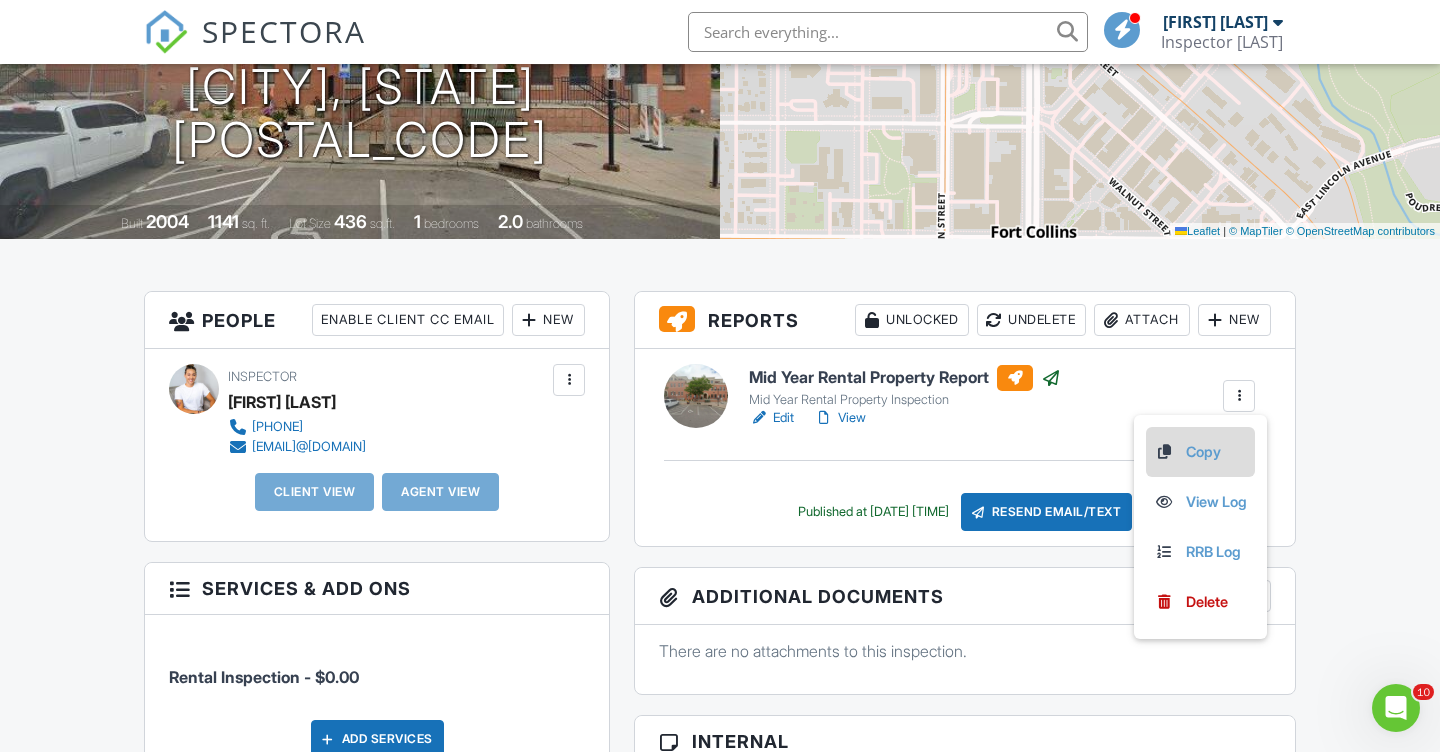 click on "Copy" at bounding box center [1200, 452] 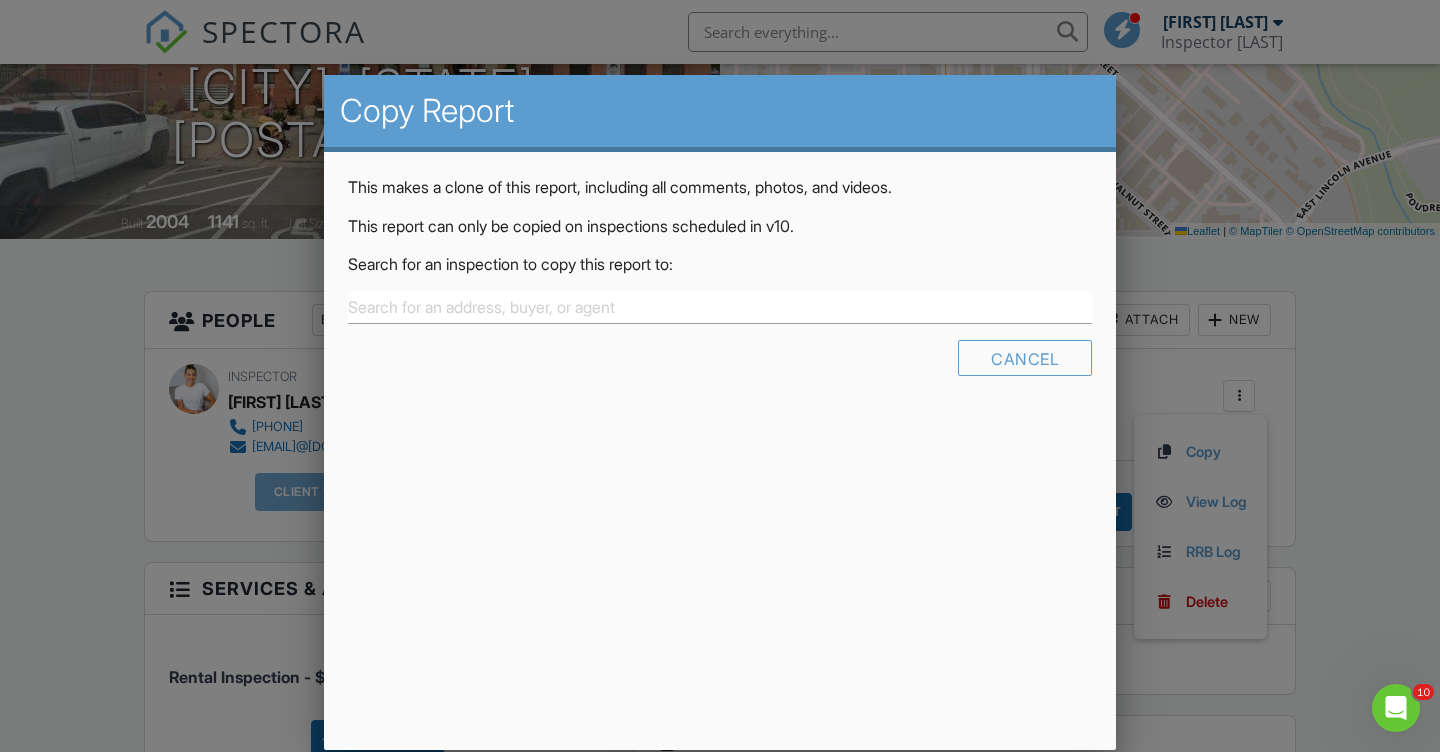 click at bounding box center (720, 370) 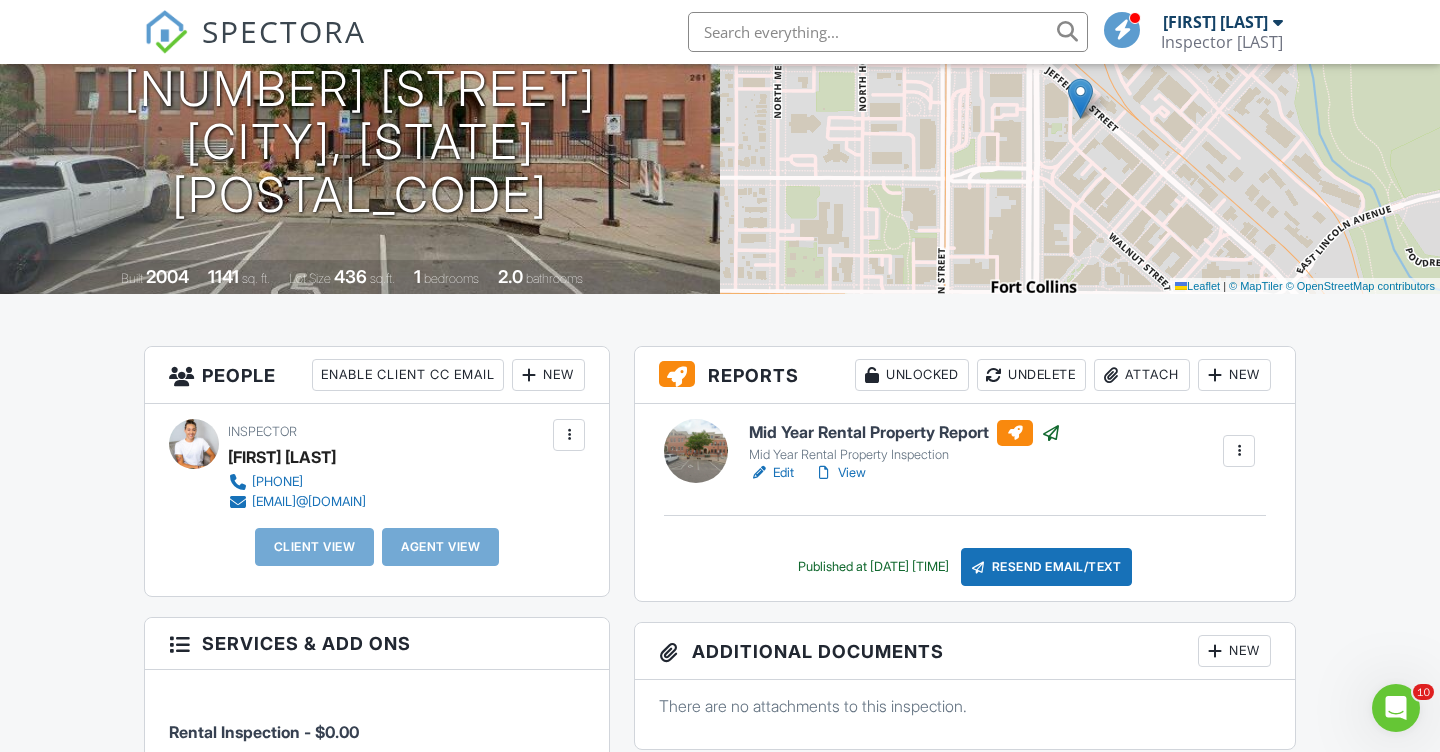 scroll, scrollTop: 238, scrollLeft: 0, axis: vertical 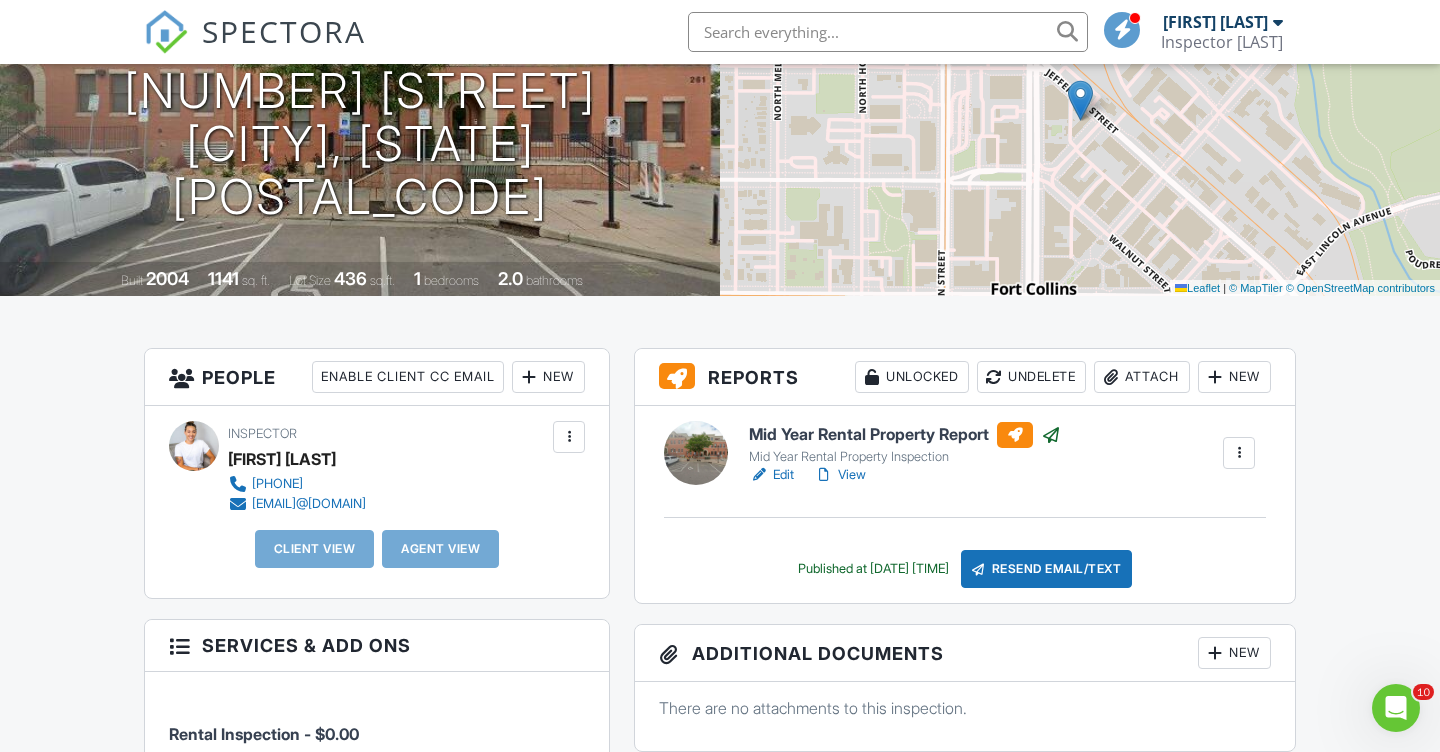 click at bounding box center (1239, 453) 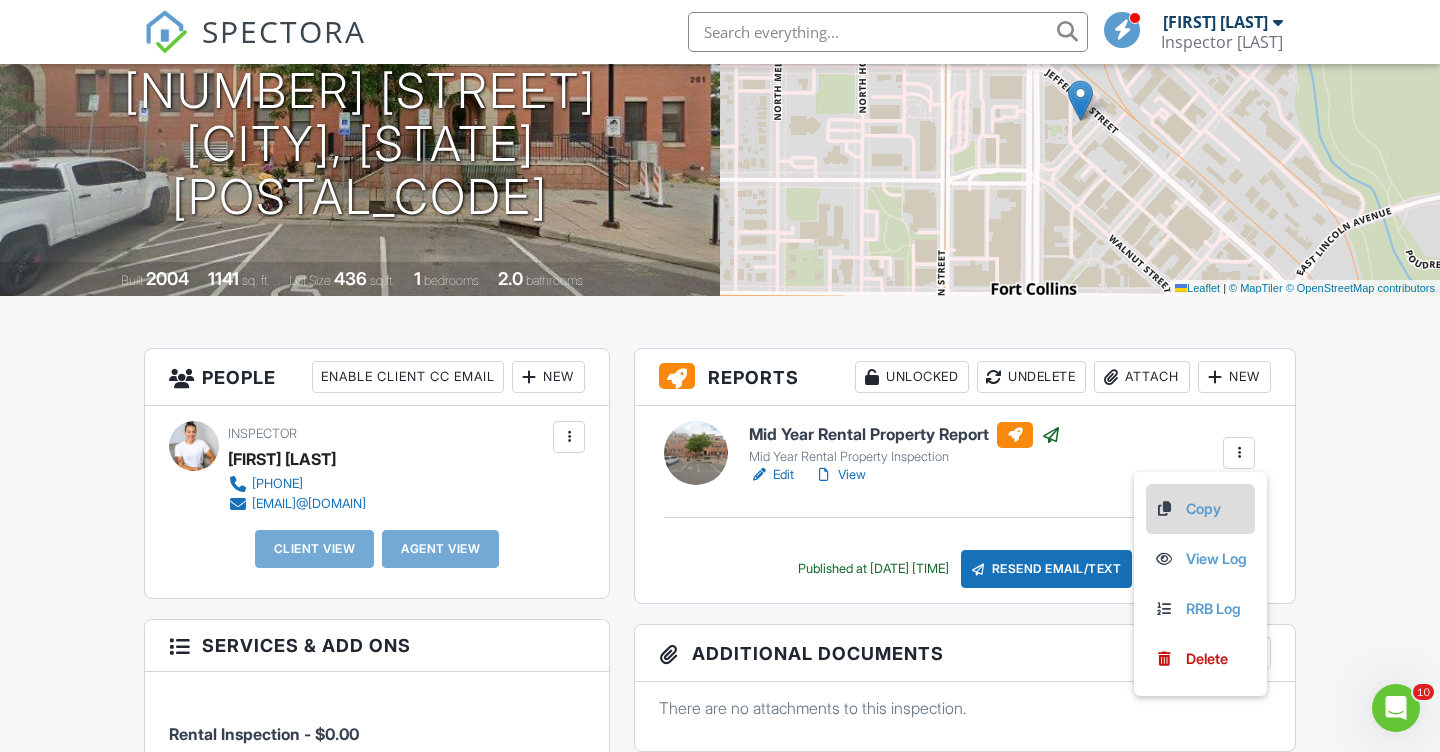 click at bounding box center (1164, 509) 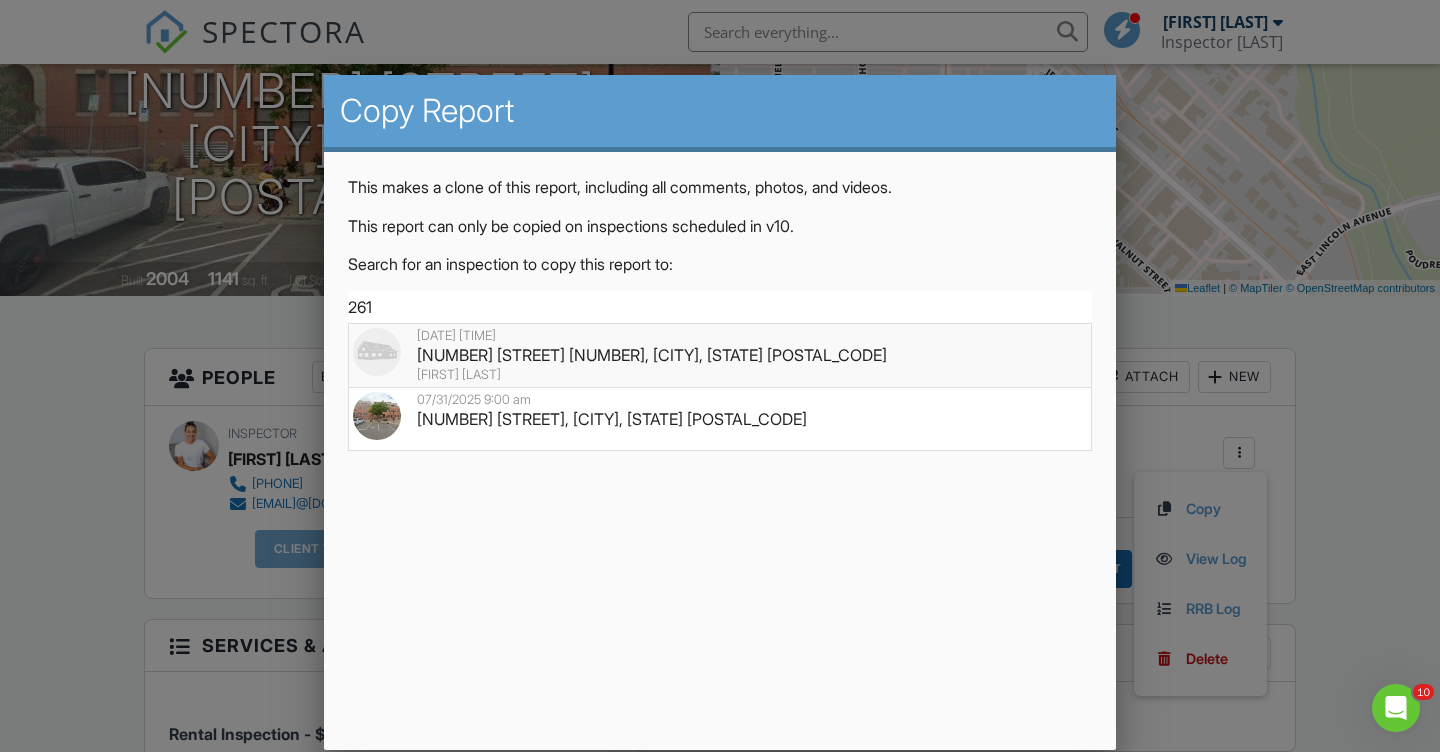 click on "261 Pine Street 108, Fort Collins, CO 80524" at bounding box center [720, 355] 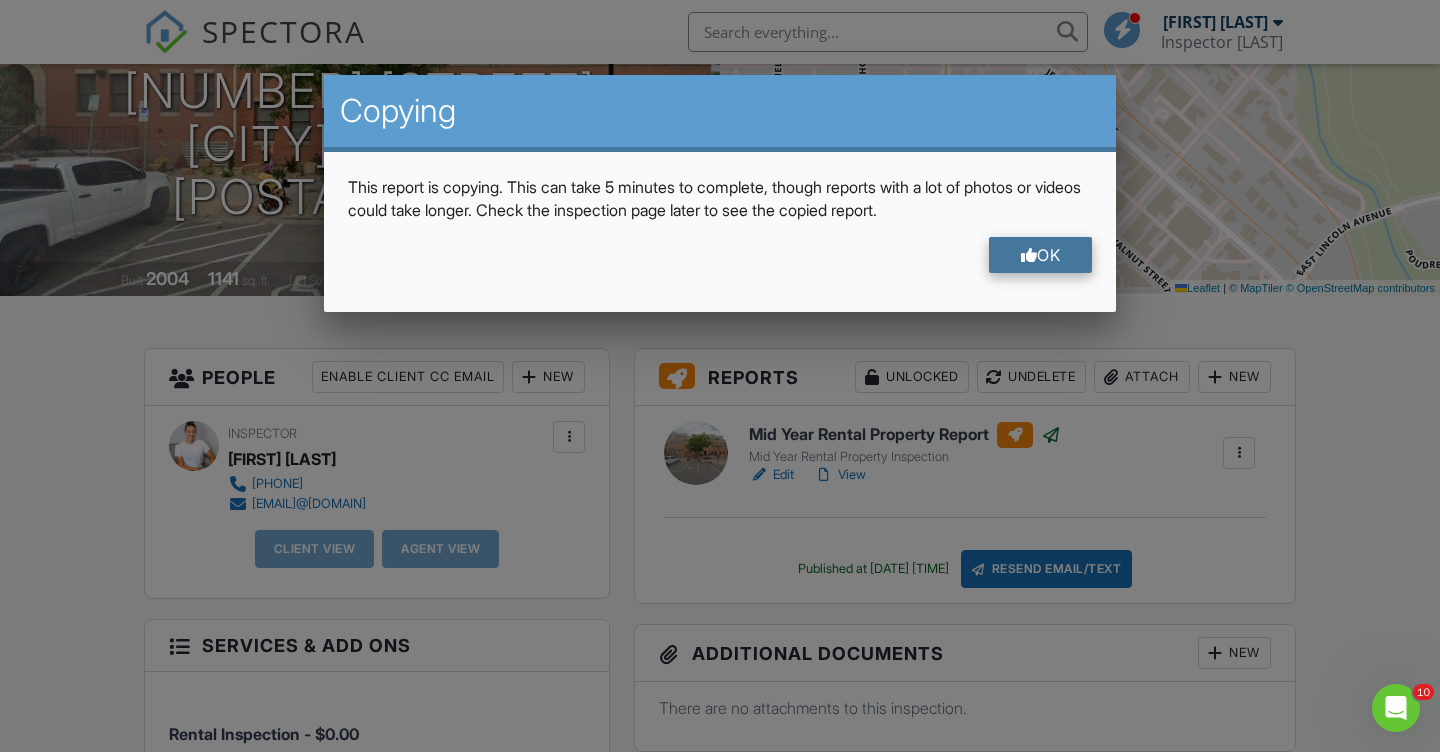 click at bounding box center [1029, 255] 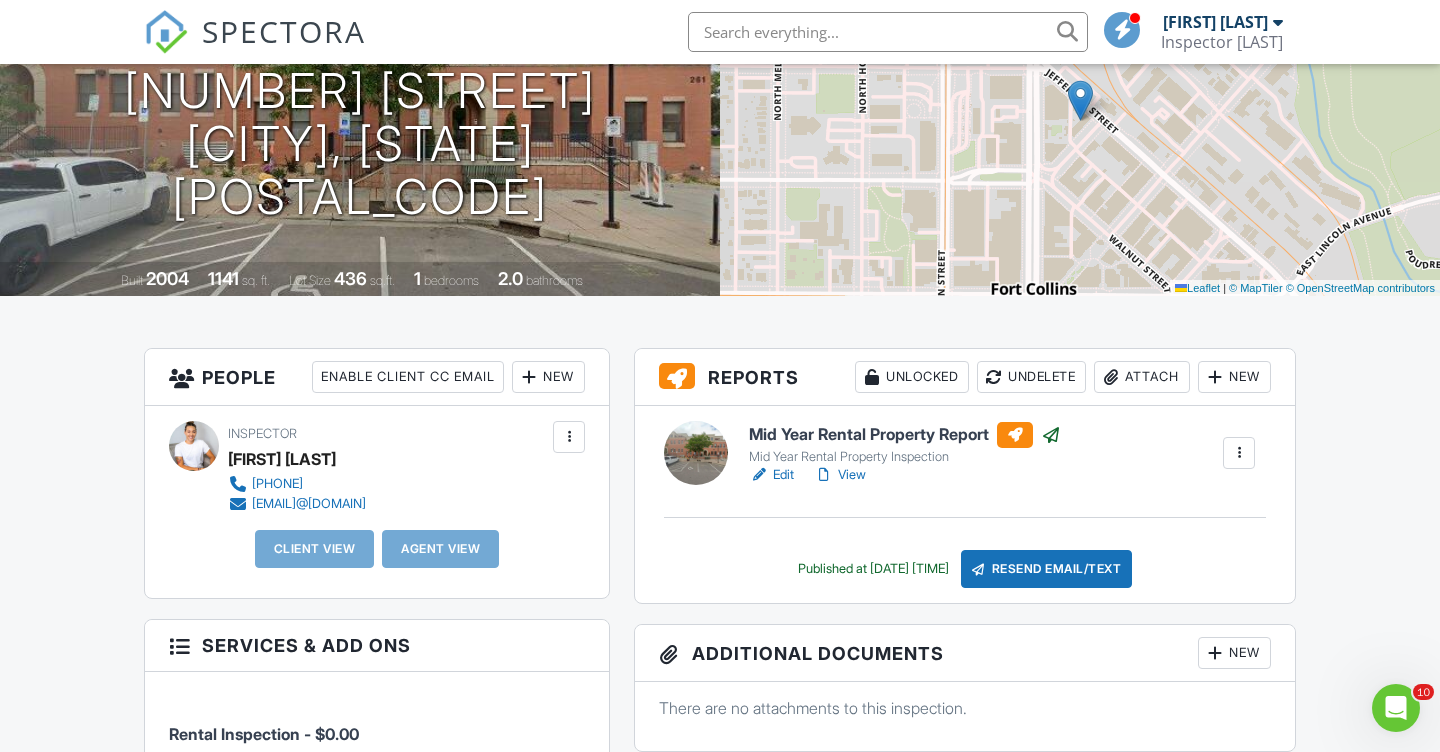 scroll, scrollTop: 0, scrollLeft: 0, axis: both 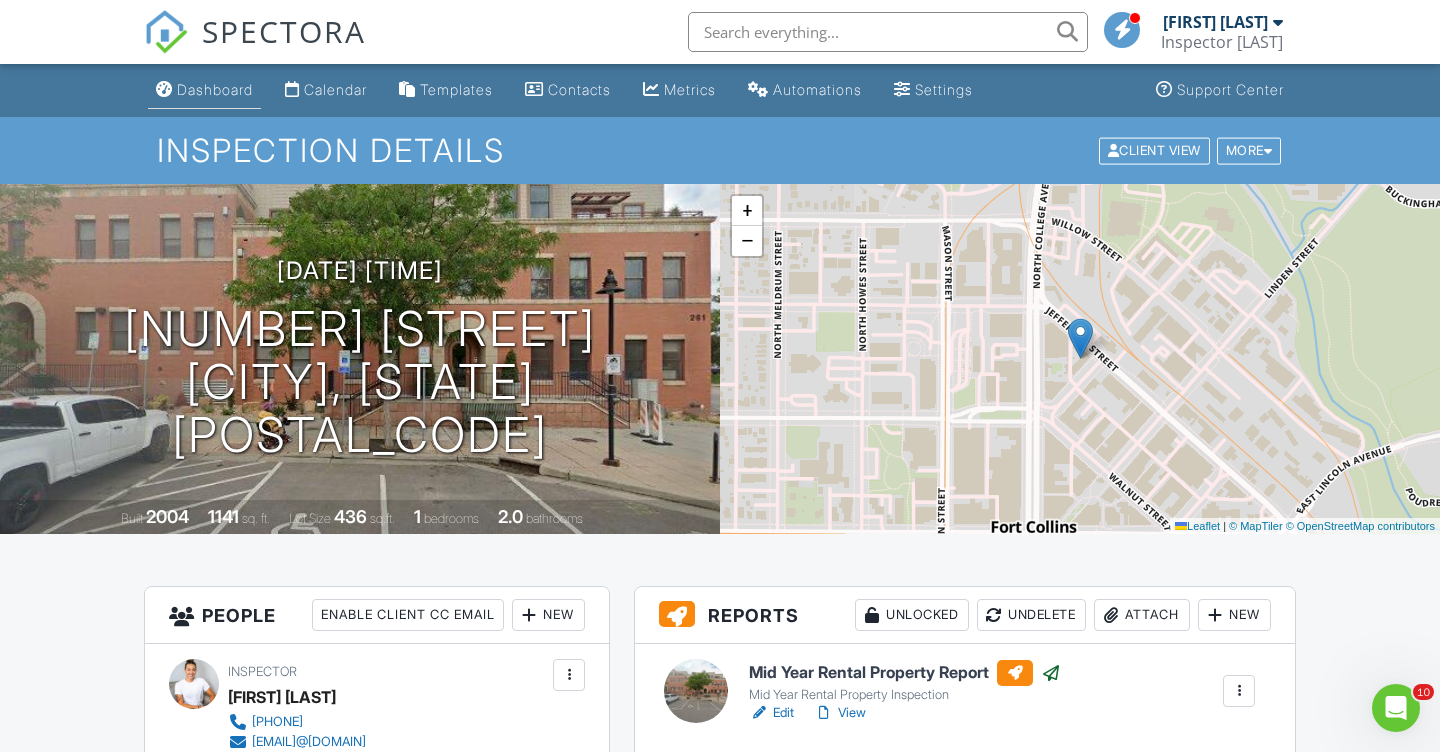 click on "Dashboard" at bounding box center [215, 89] 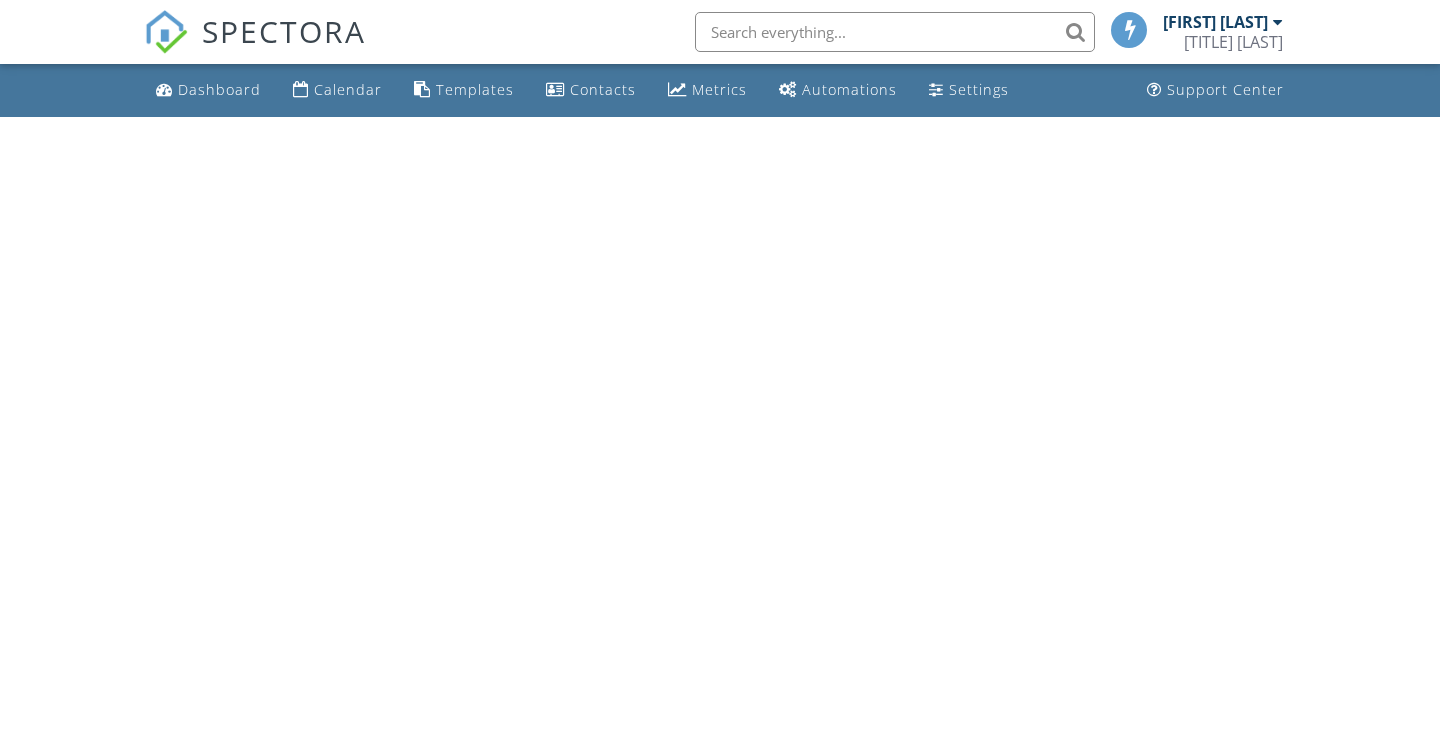 scroll, scrollTop: 0, scrollLeft: 0, axis: both 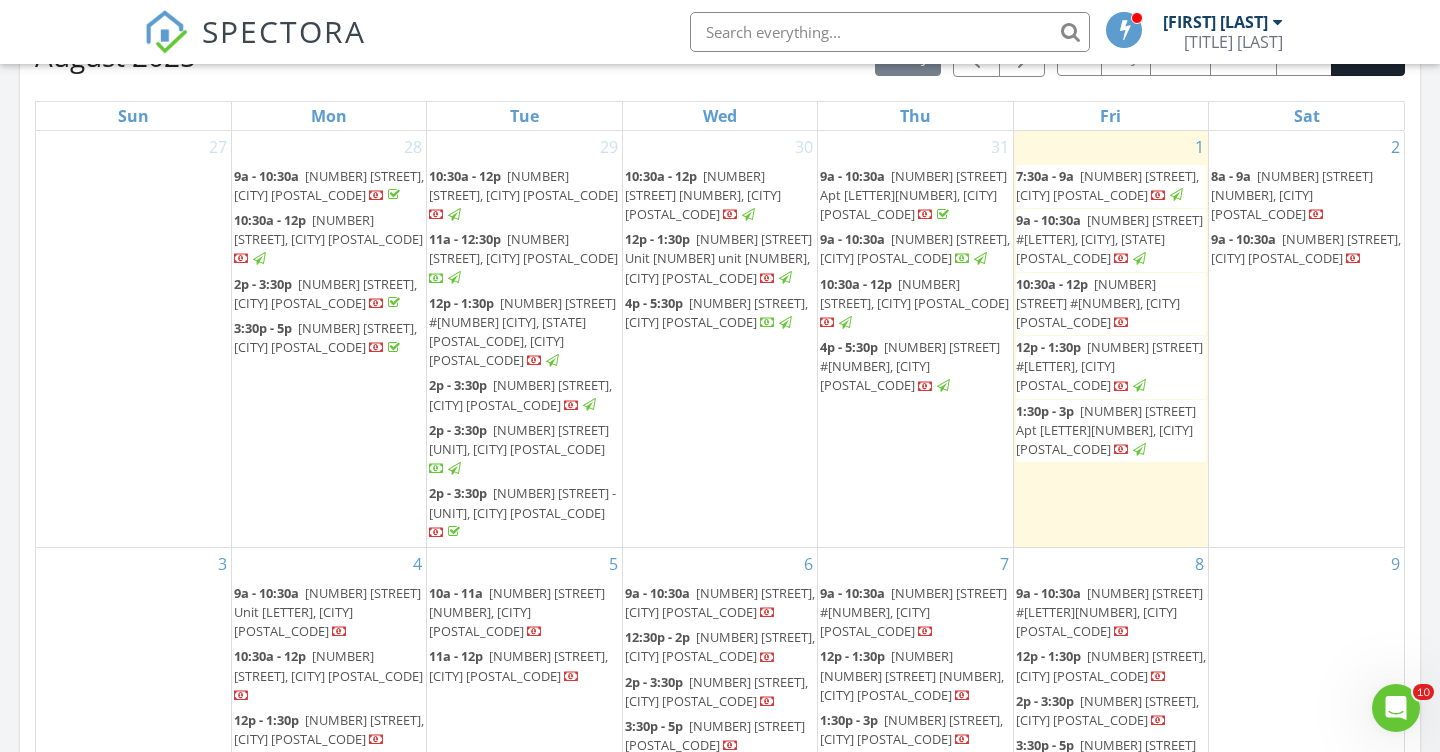 click on "[NUMBER] [STREET] [NUMBER], [CITY] [POSTAL_CODE]" at bounding box center [1292, 195] 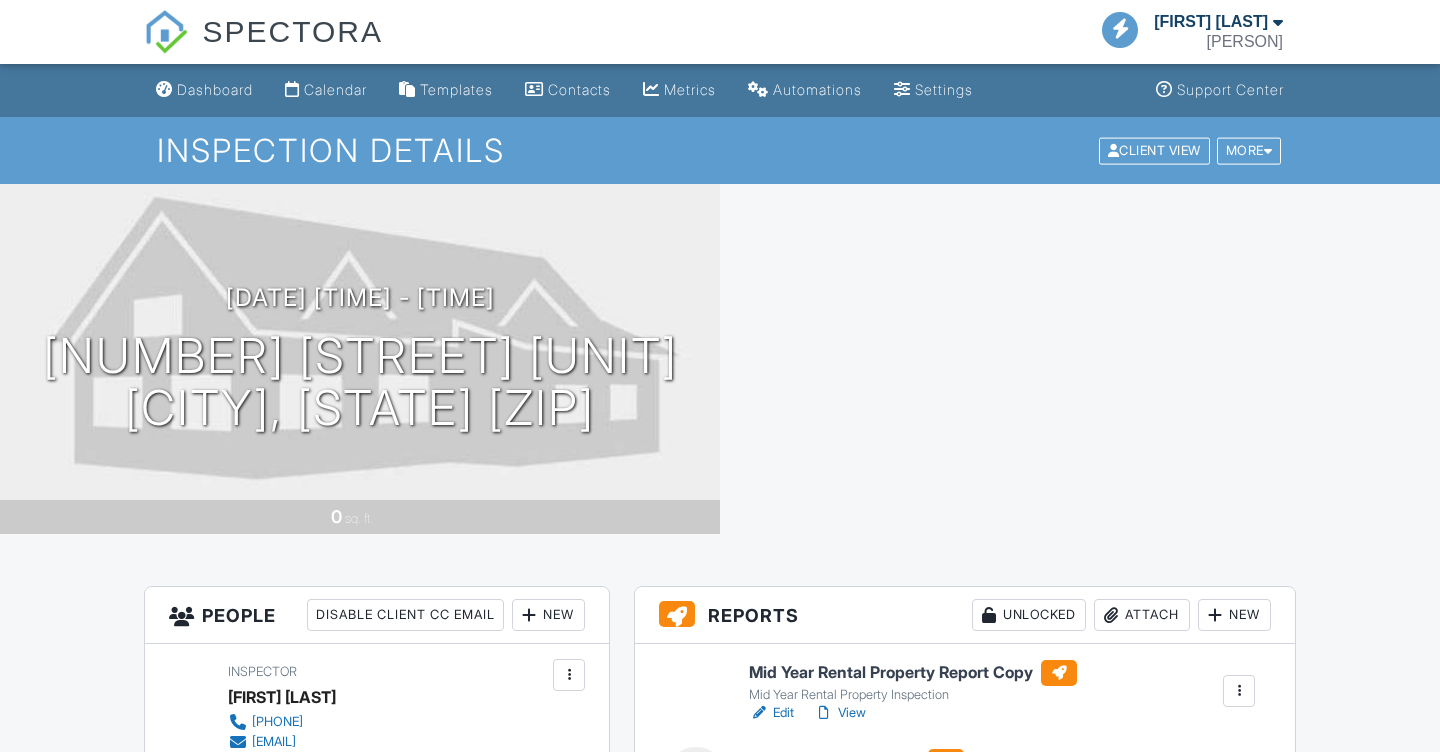scroll, scrollTop: 0, scrollLeft: 0, axis: both 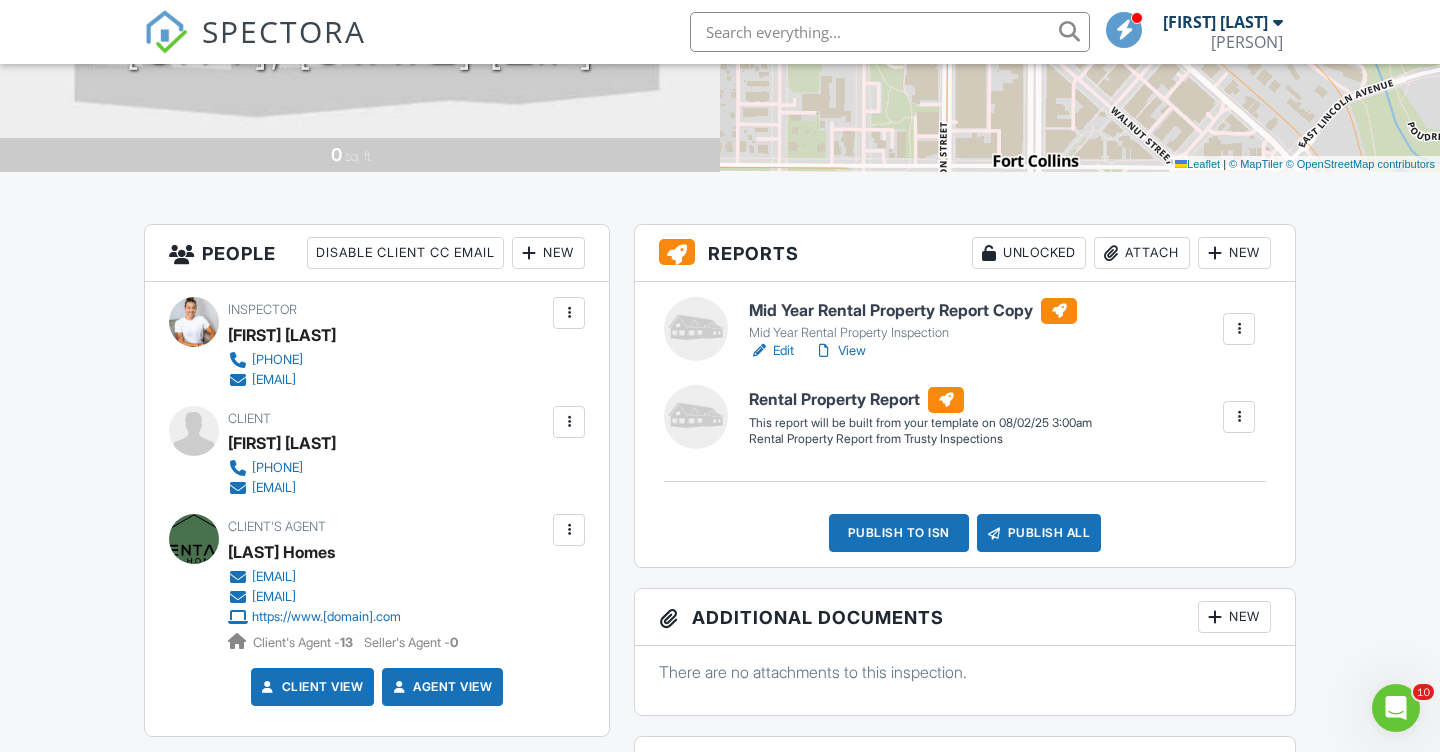 click at bounding box center [1239, 417] 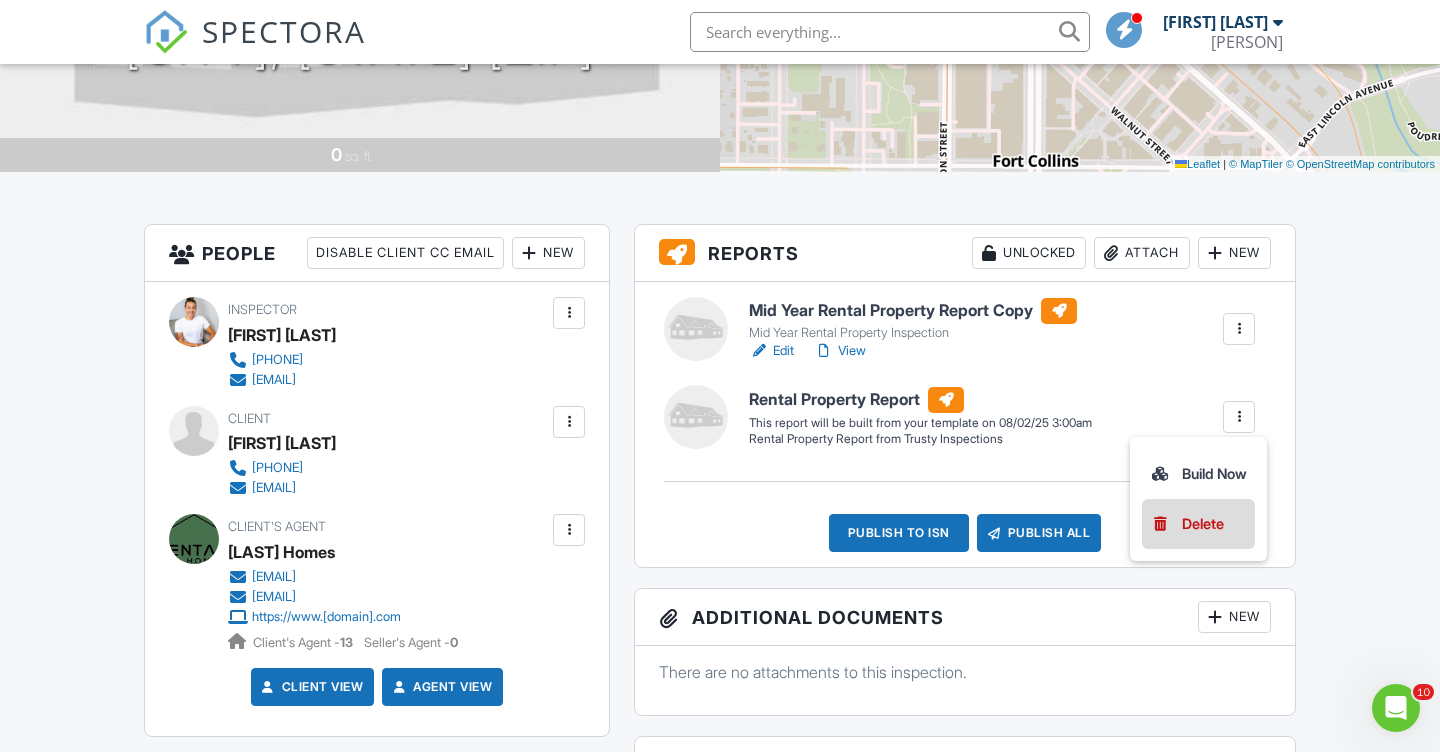 click on "Delete" at bounding box center (1203, 524) 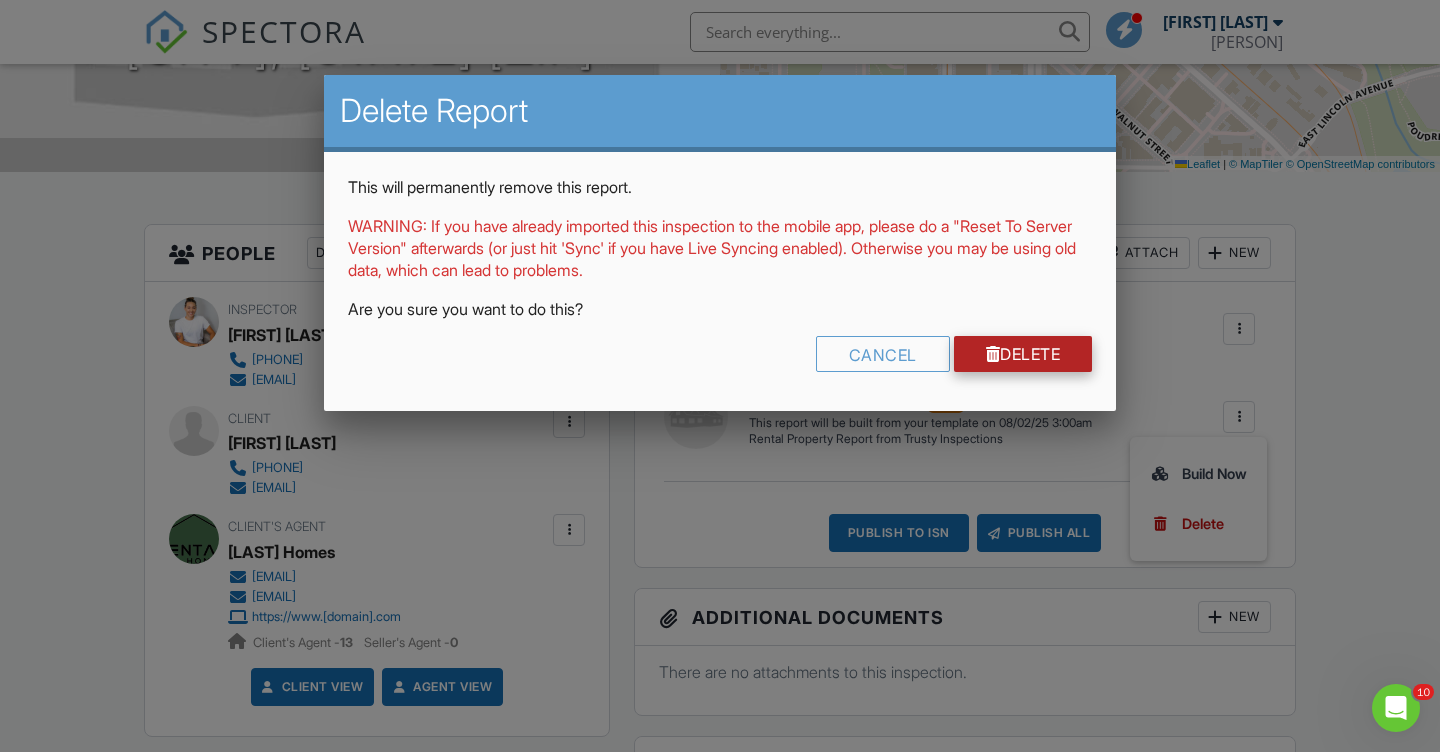 click on "Delete" at bounding box center (1023, 354) 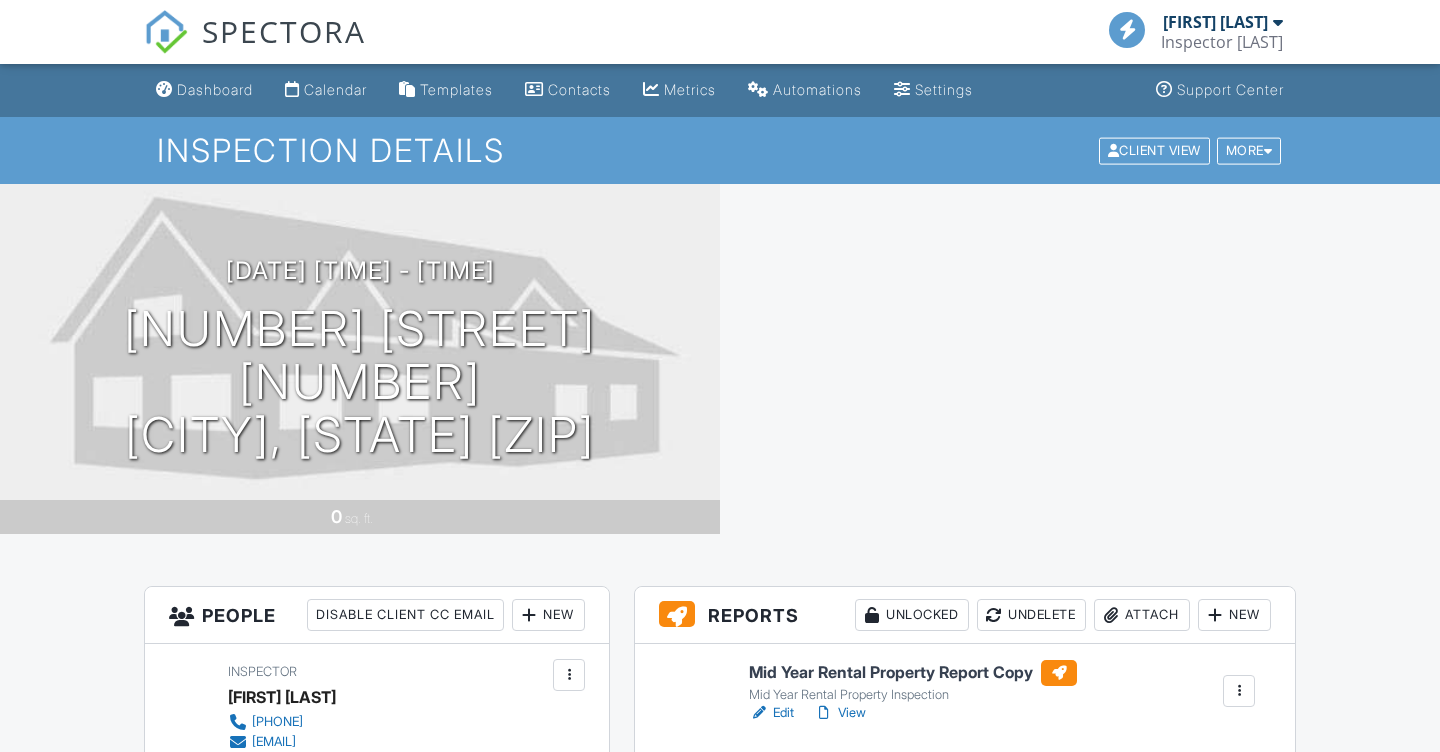 scroll, scrollTop: 0, scrollLeft: 0, axis: both 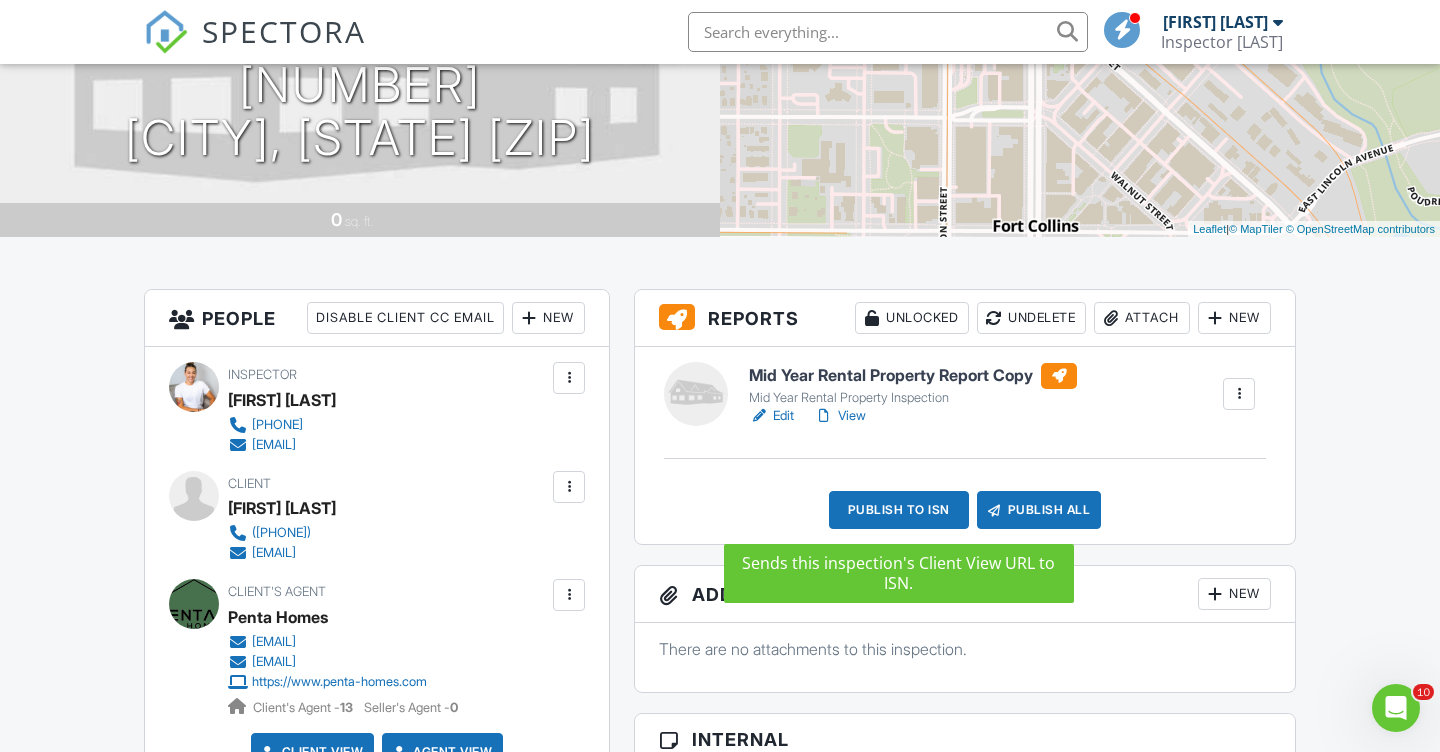 click on "Publish to ISN" at bounding box center (899, 510) 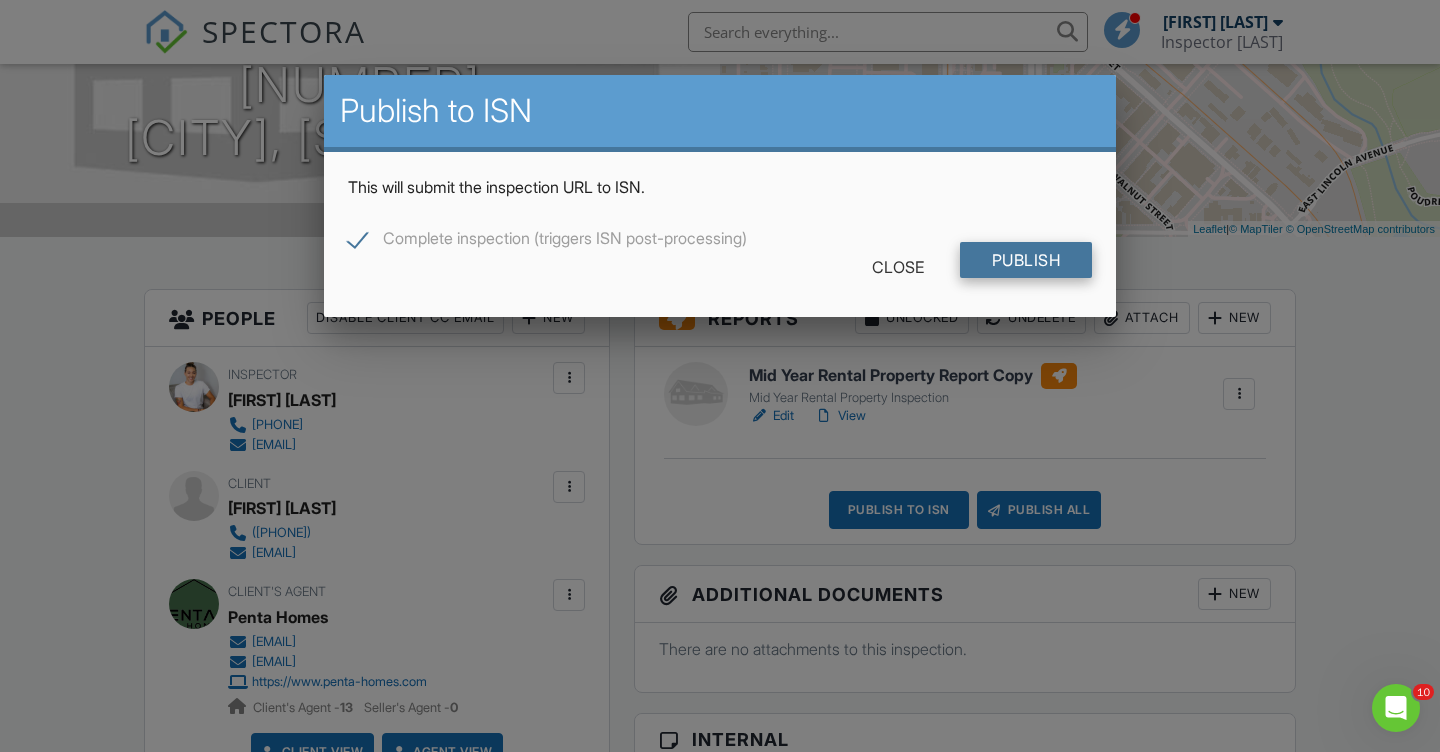 click on "Publish" at bounding box center [1026, 260] 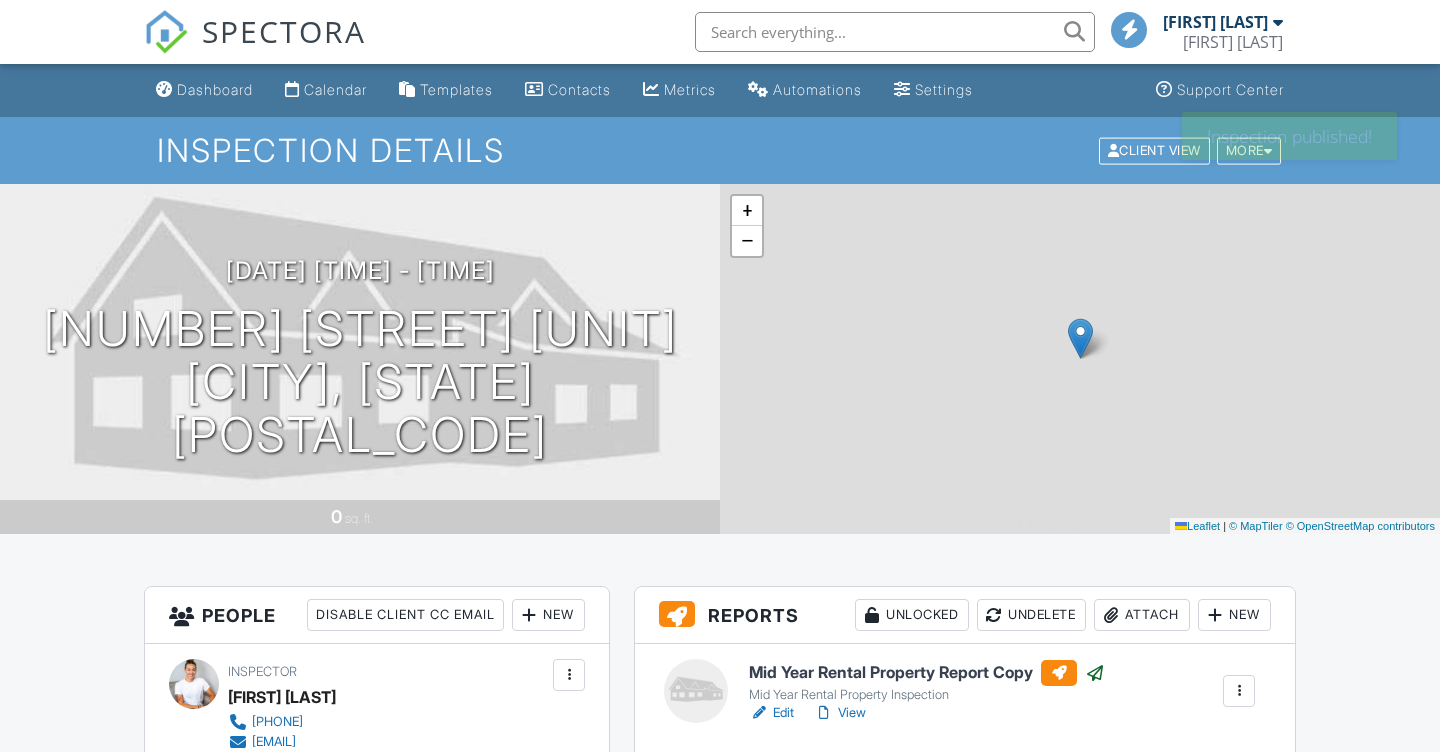scroll, scrollTop: 0, scrollLeft: 0, axis: both 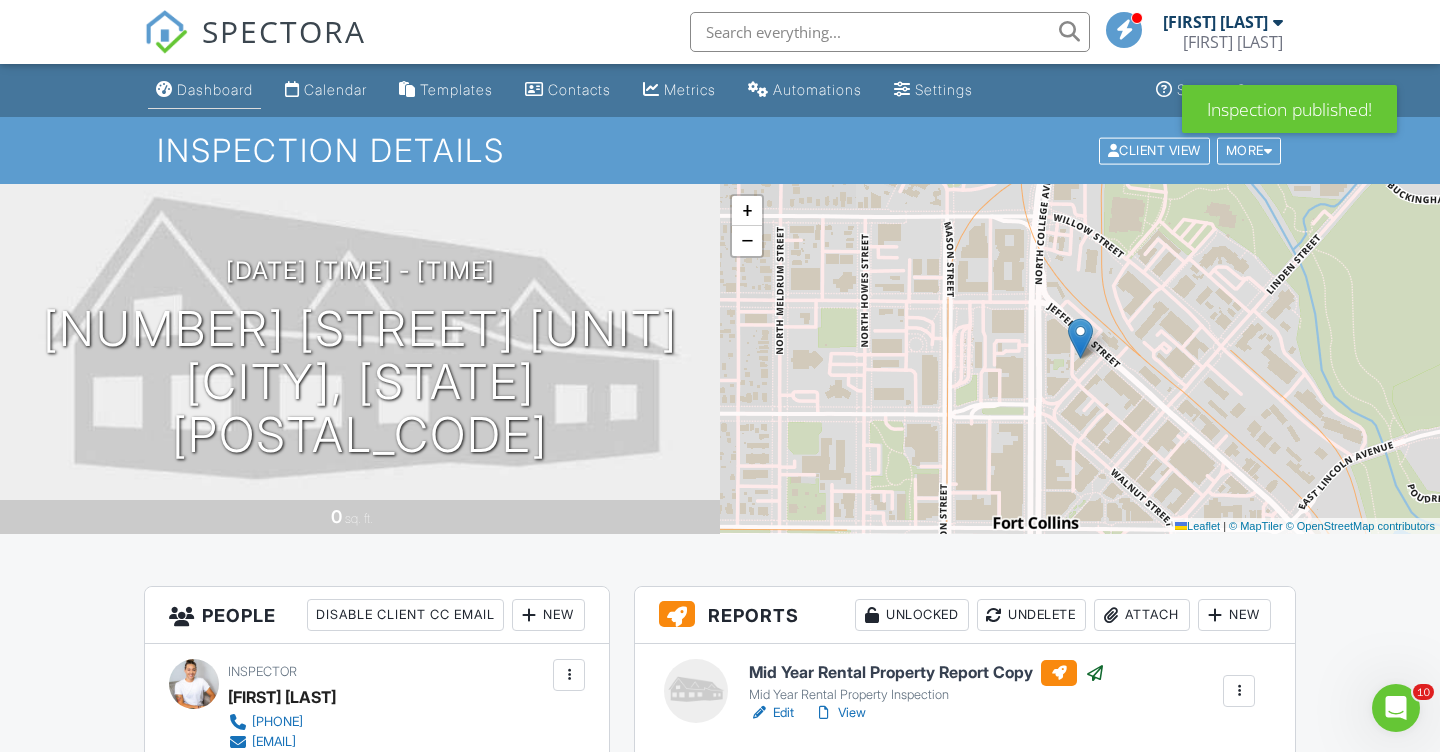 click on "Dashboard" at bounding box center (215, 89) 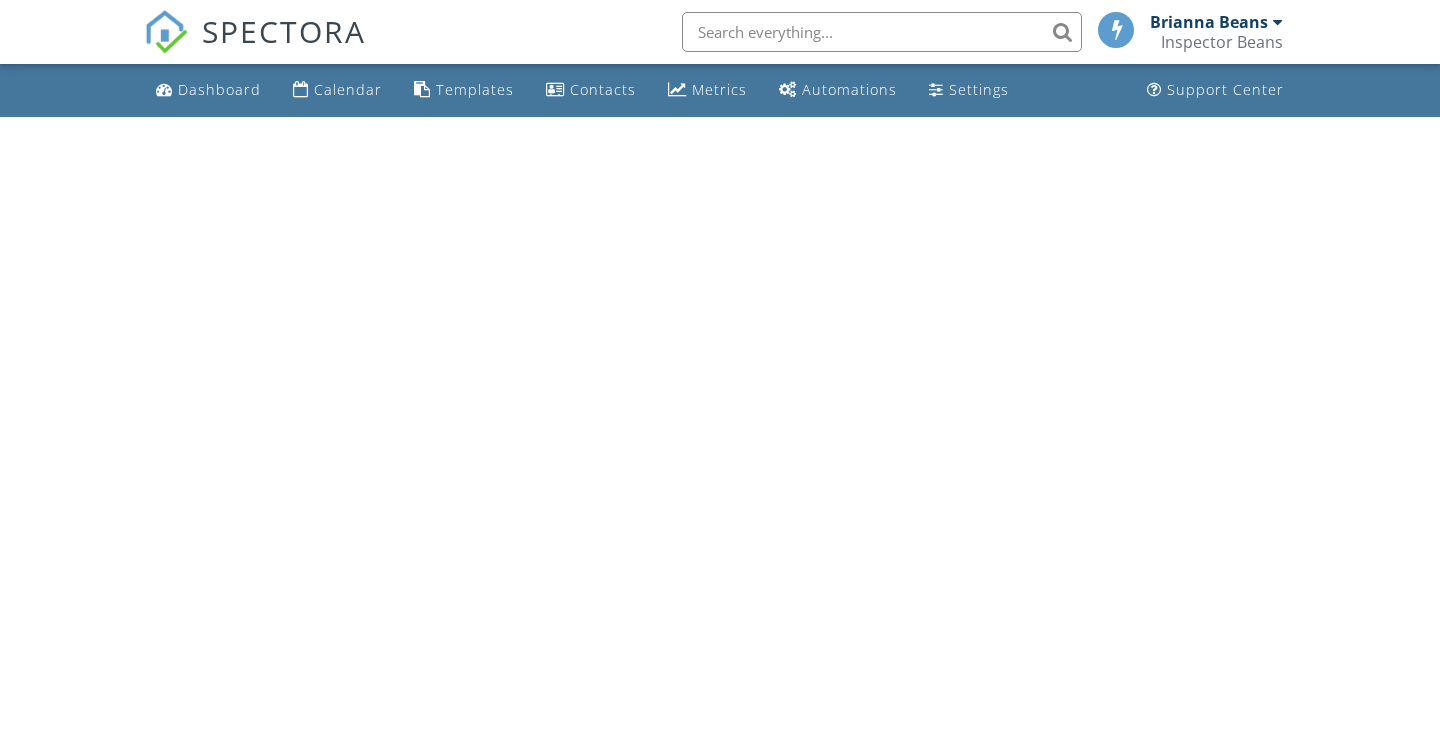 scroll, scrollTop: 0, scrollLeft: 0, axis: both 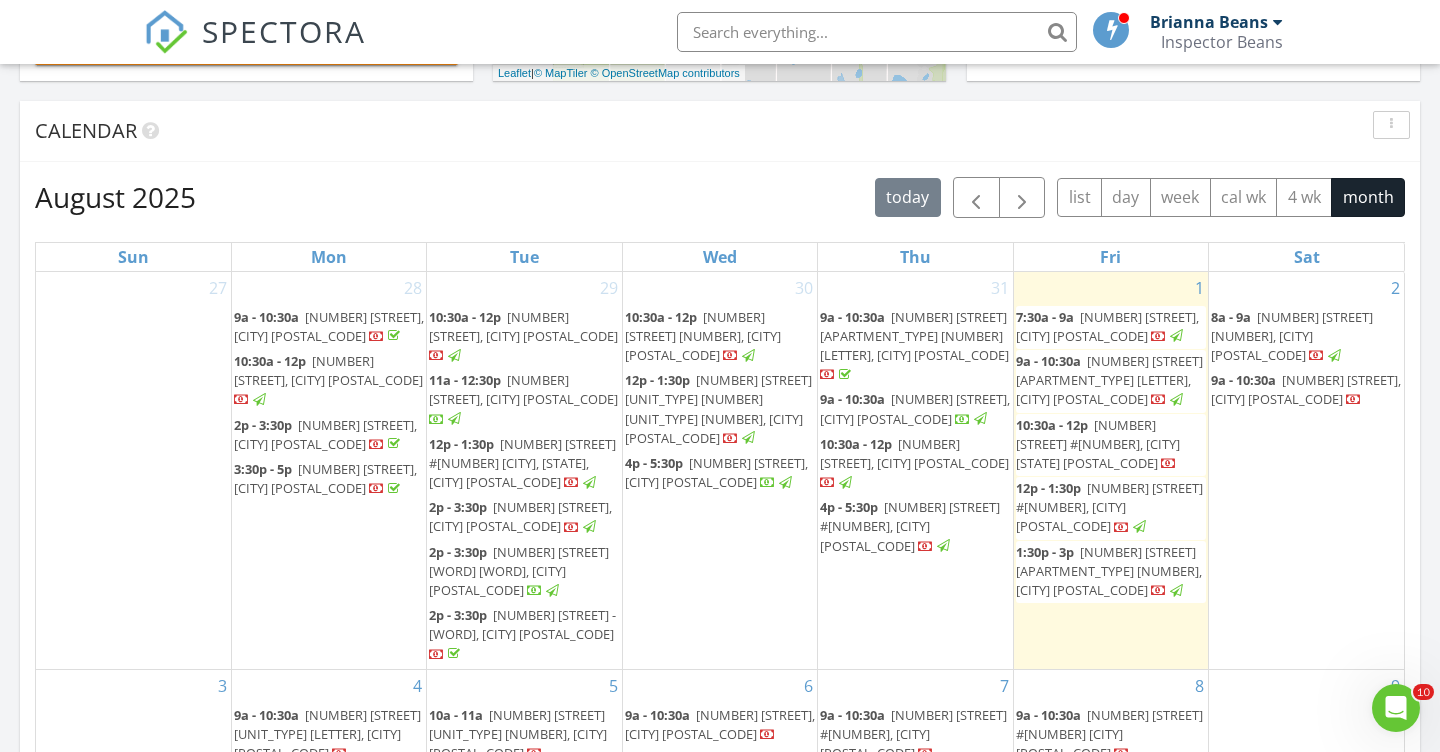 click on "222 S. Loomis Ave, Fort Collins 80521" at bounding box center [1306, 389] 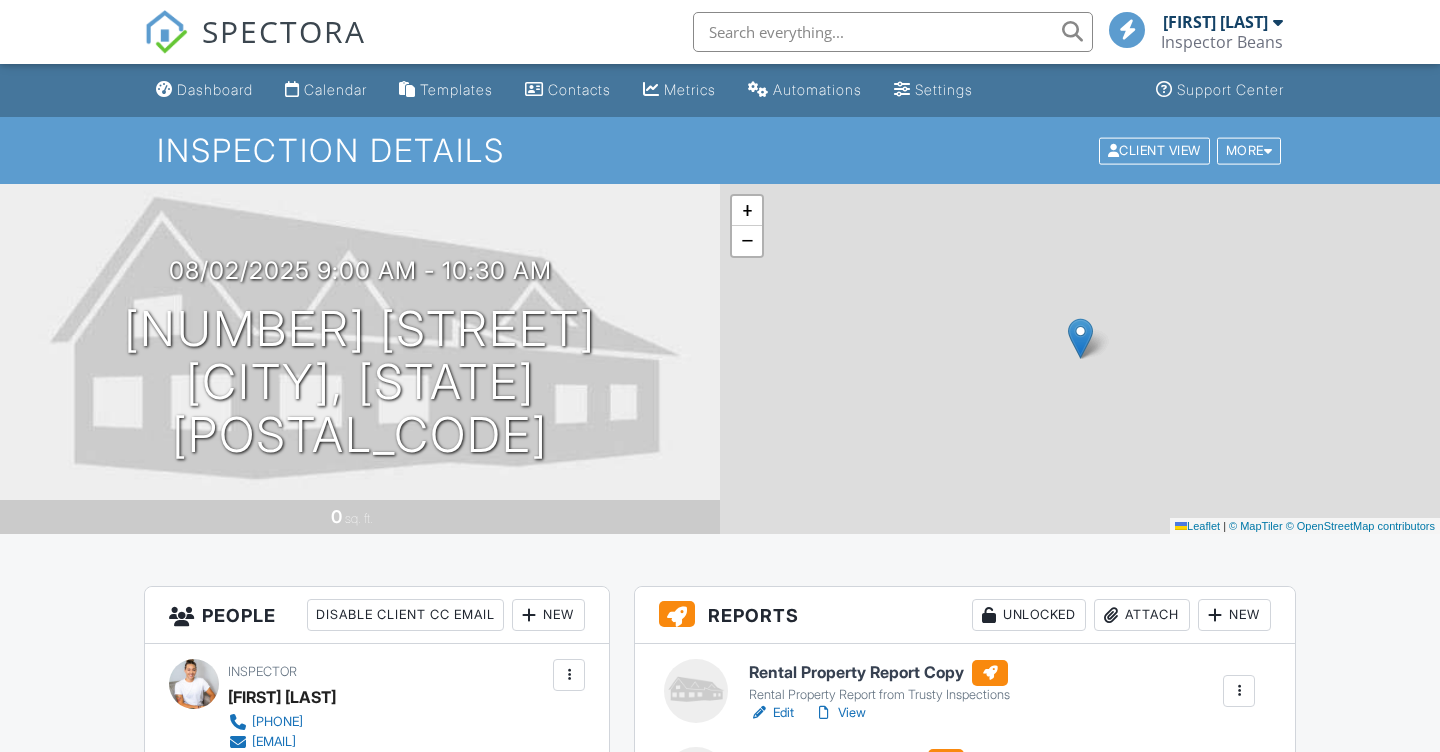 scroll, scrollTop: 0, scrollLeft: 0, axis: both 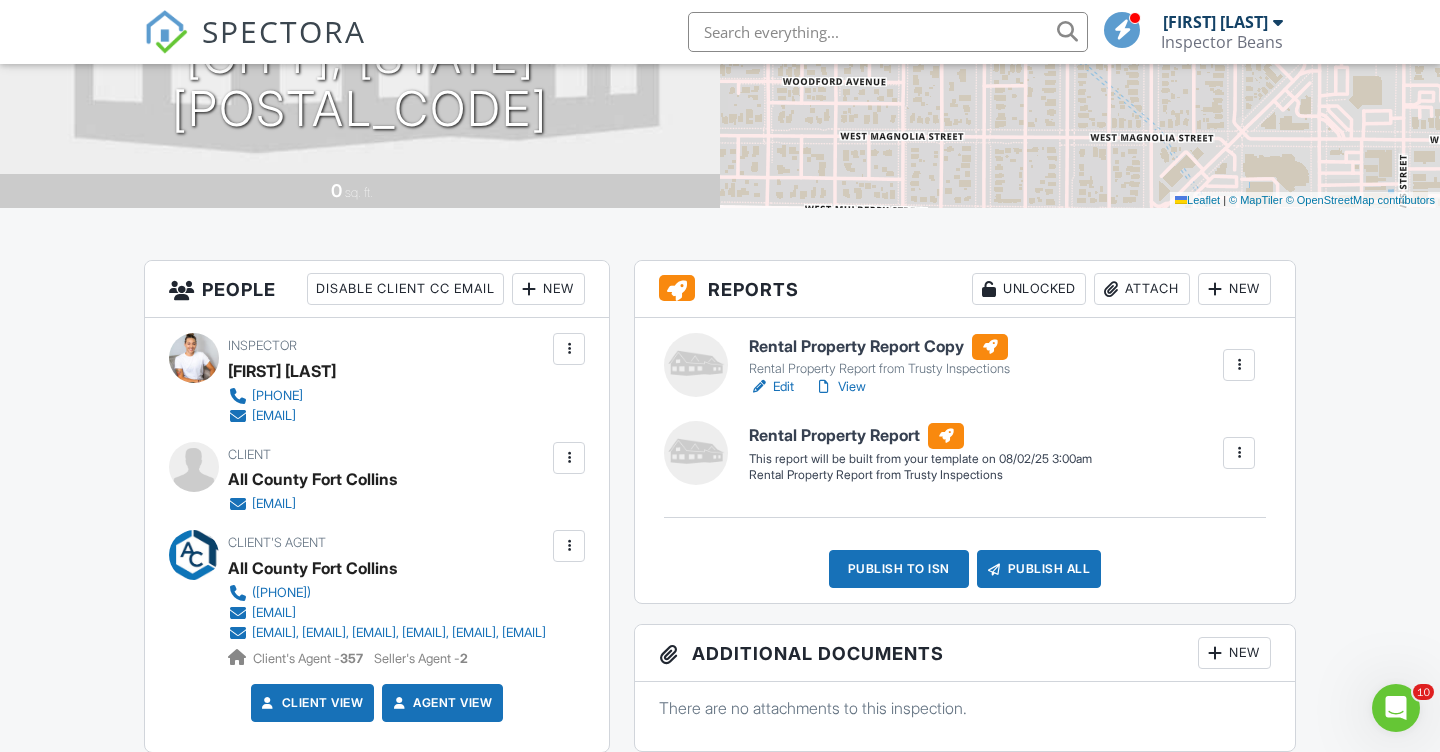 click at bounding box center (1239, 453) 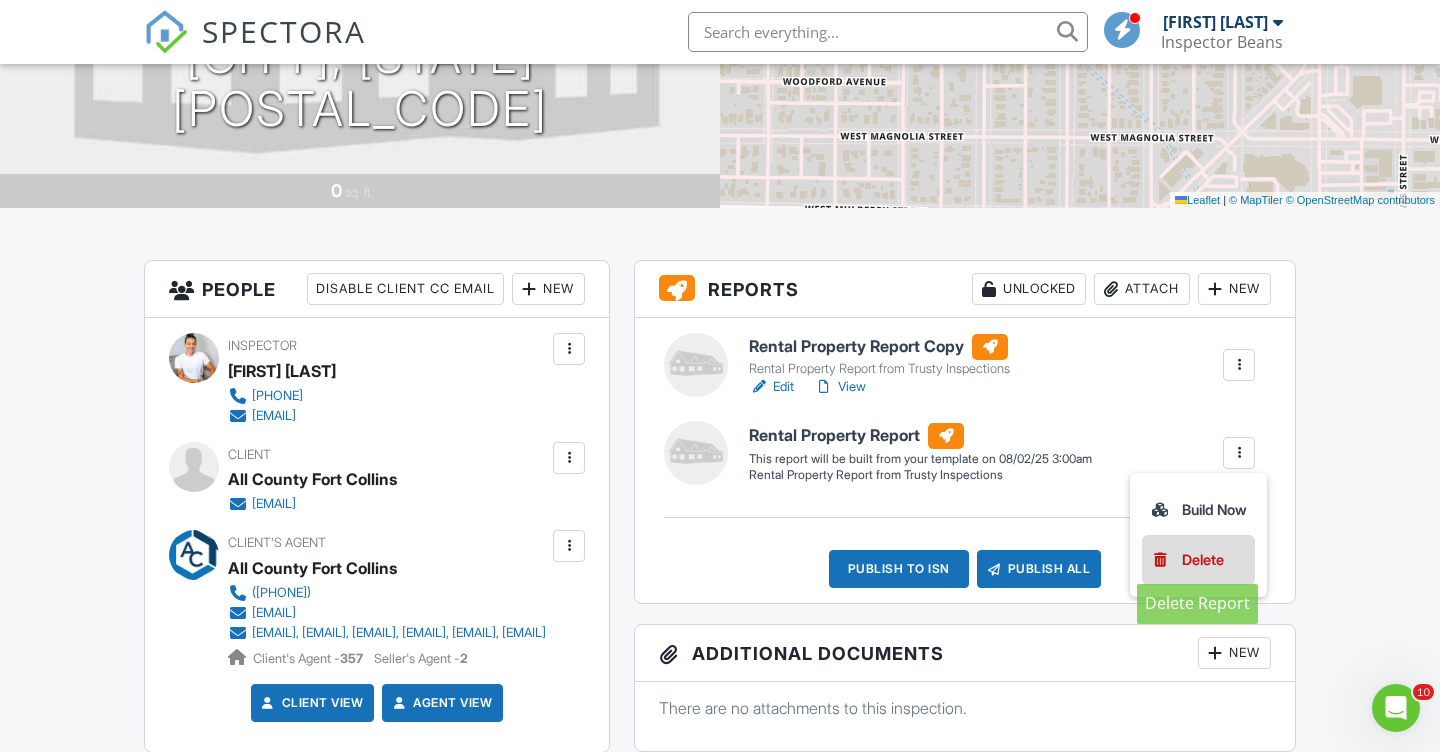 click on "Delete" at bounding box center (1203, 560) 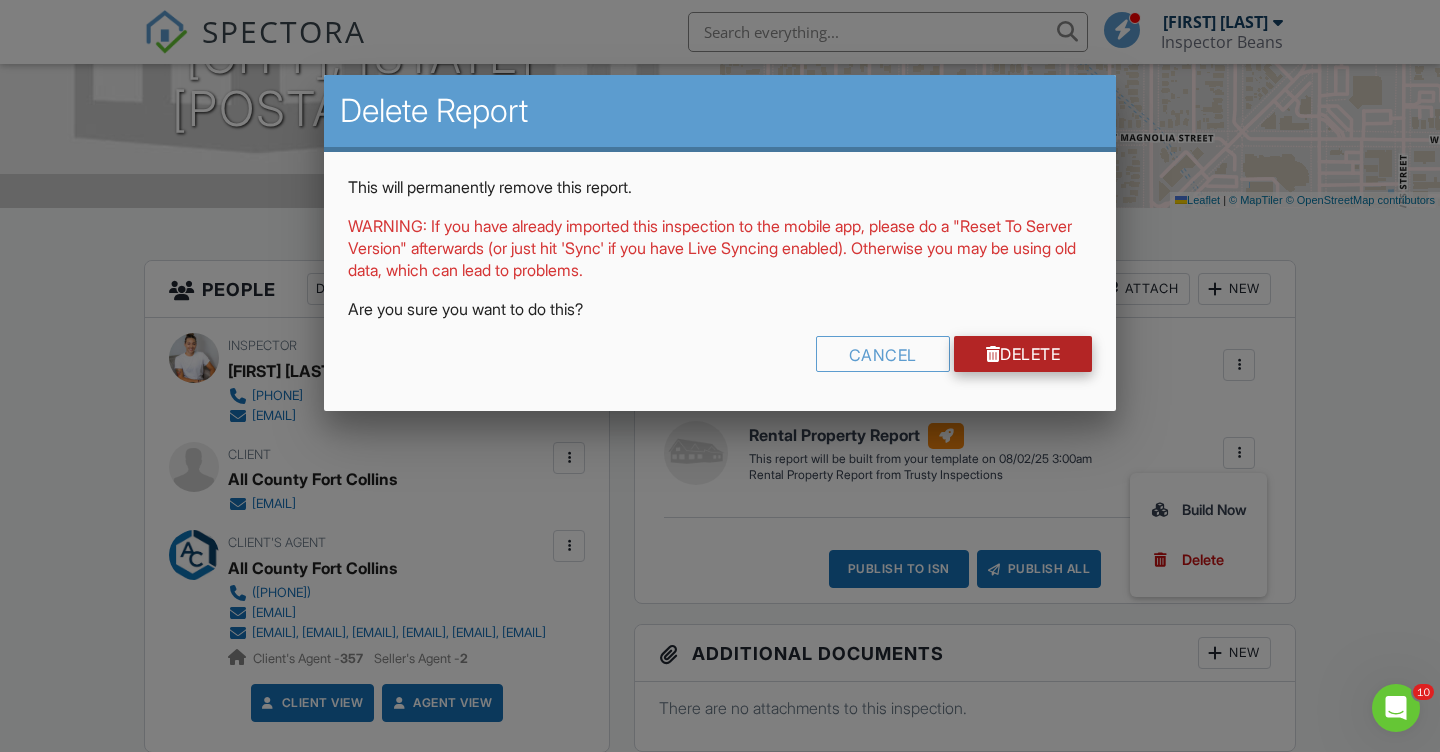click on "Delete" at bounding box center (1023, 354) 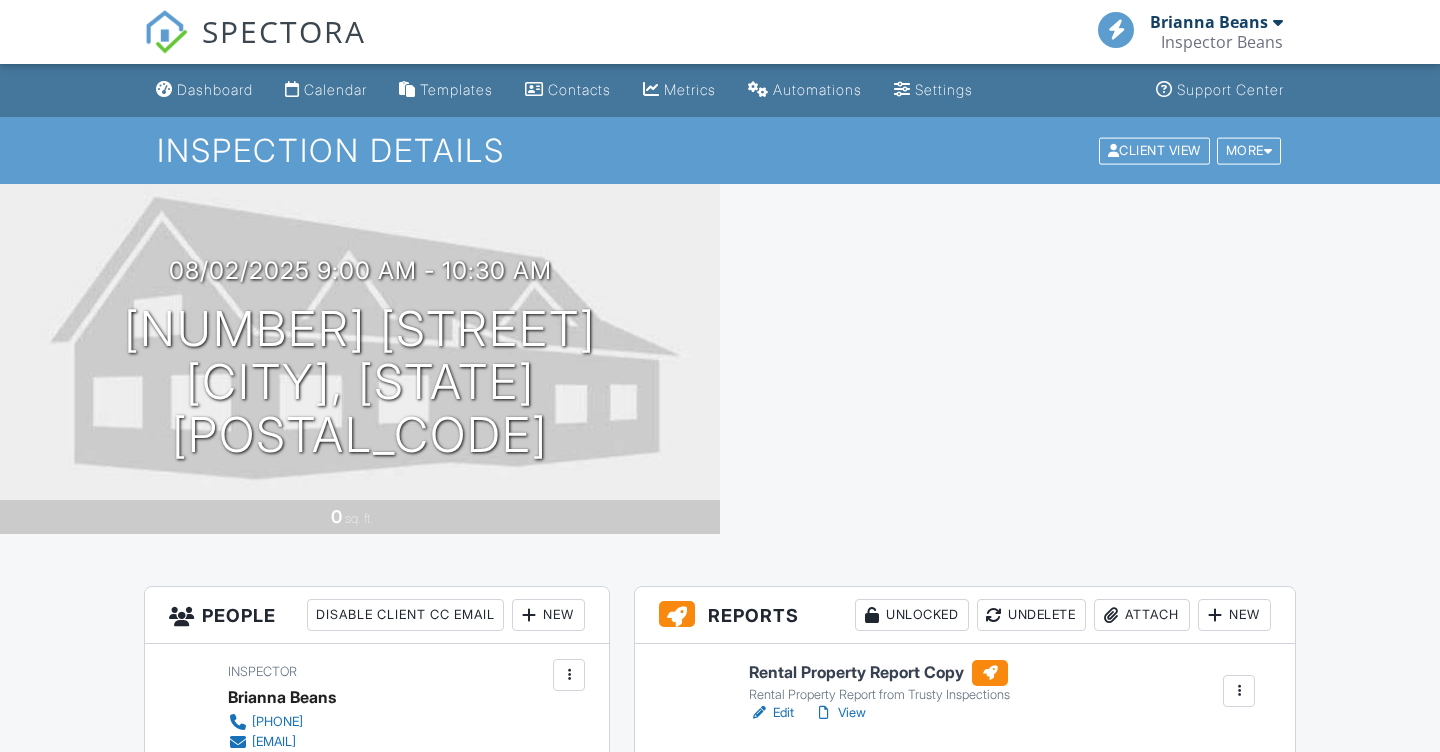 scroll, scrollTop: 0, scrollLeft: 0, axis: both 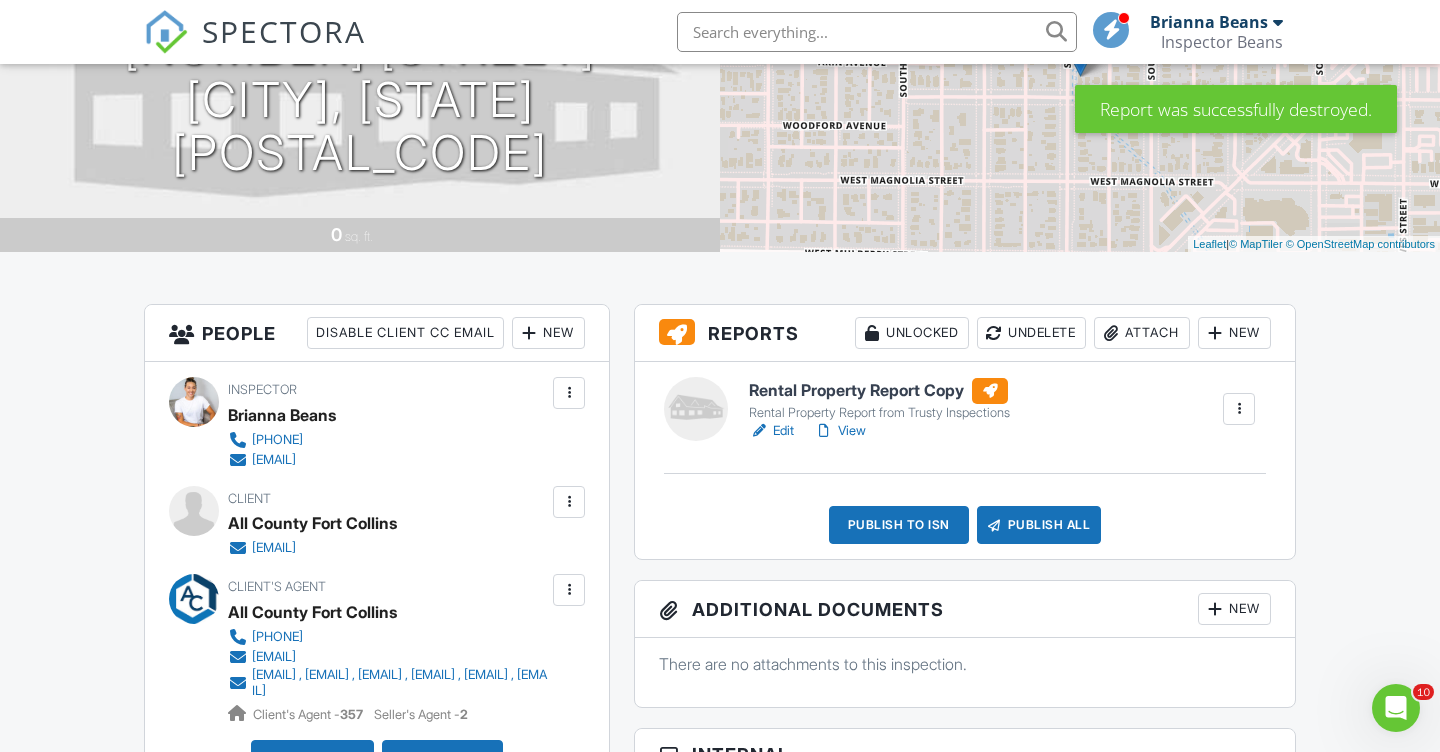 click on "Publish to ISN" at bounding box center [899, 525] 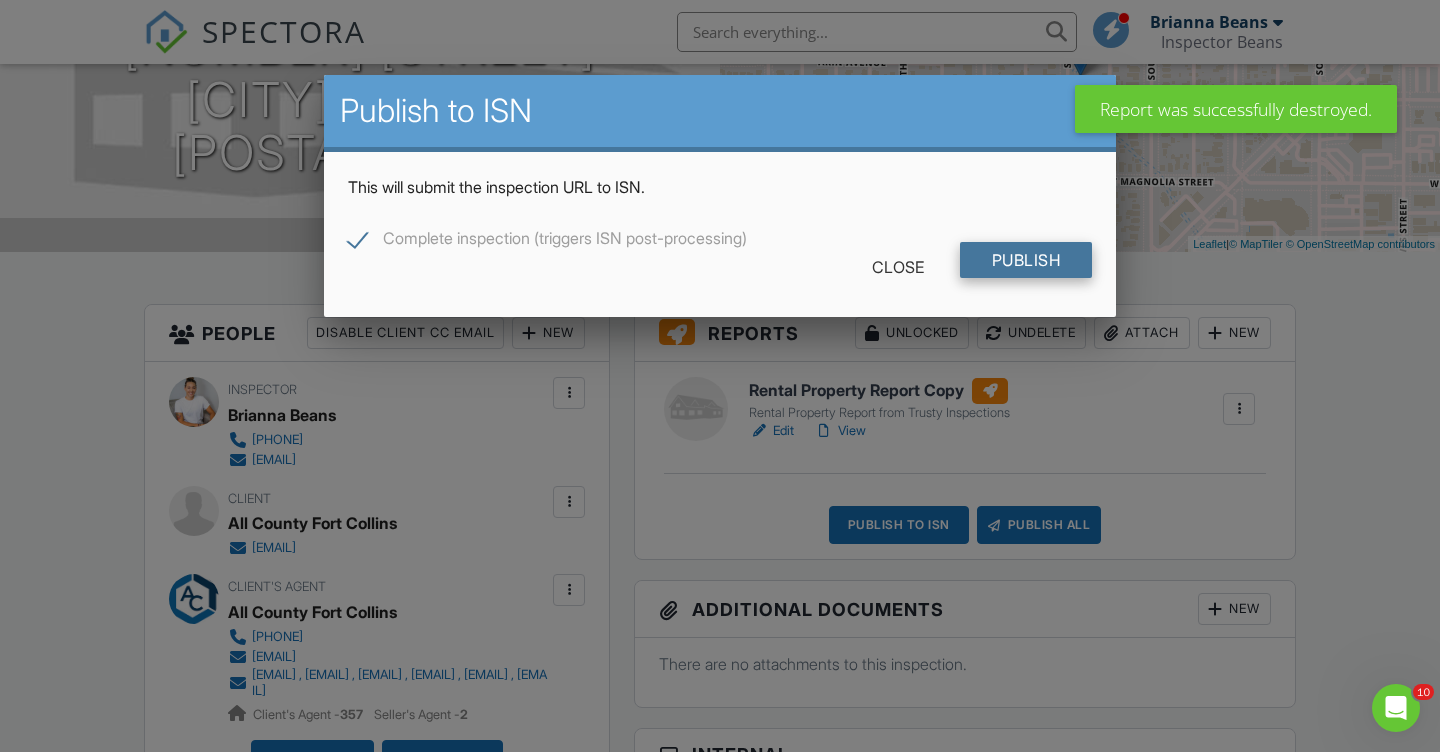 click on "Publish" at bounding box center [1026, 260] 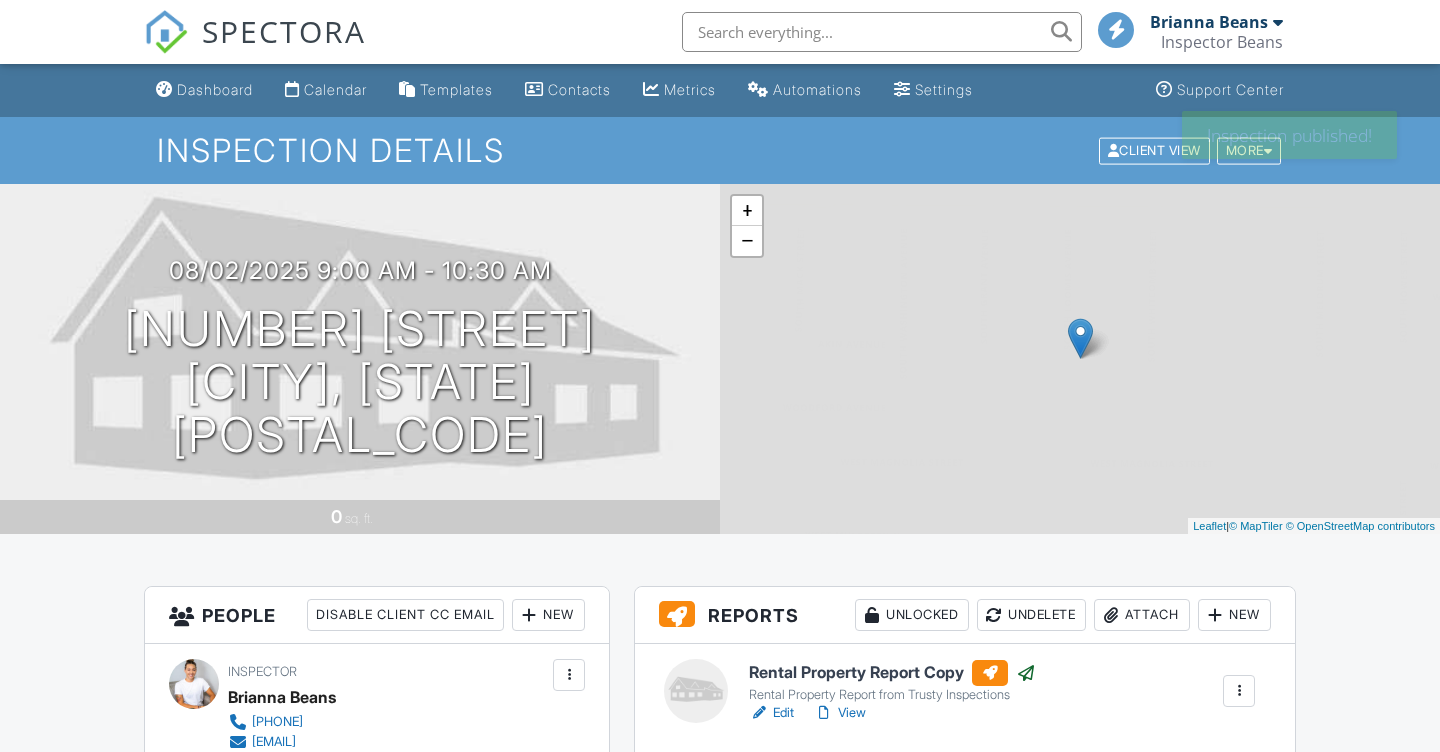 scroll, scrollTop: 0, scrollLeft: 0, axis: both 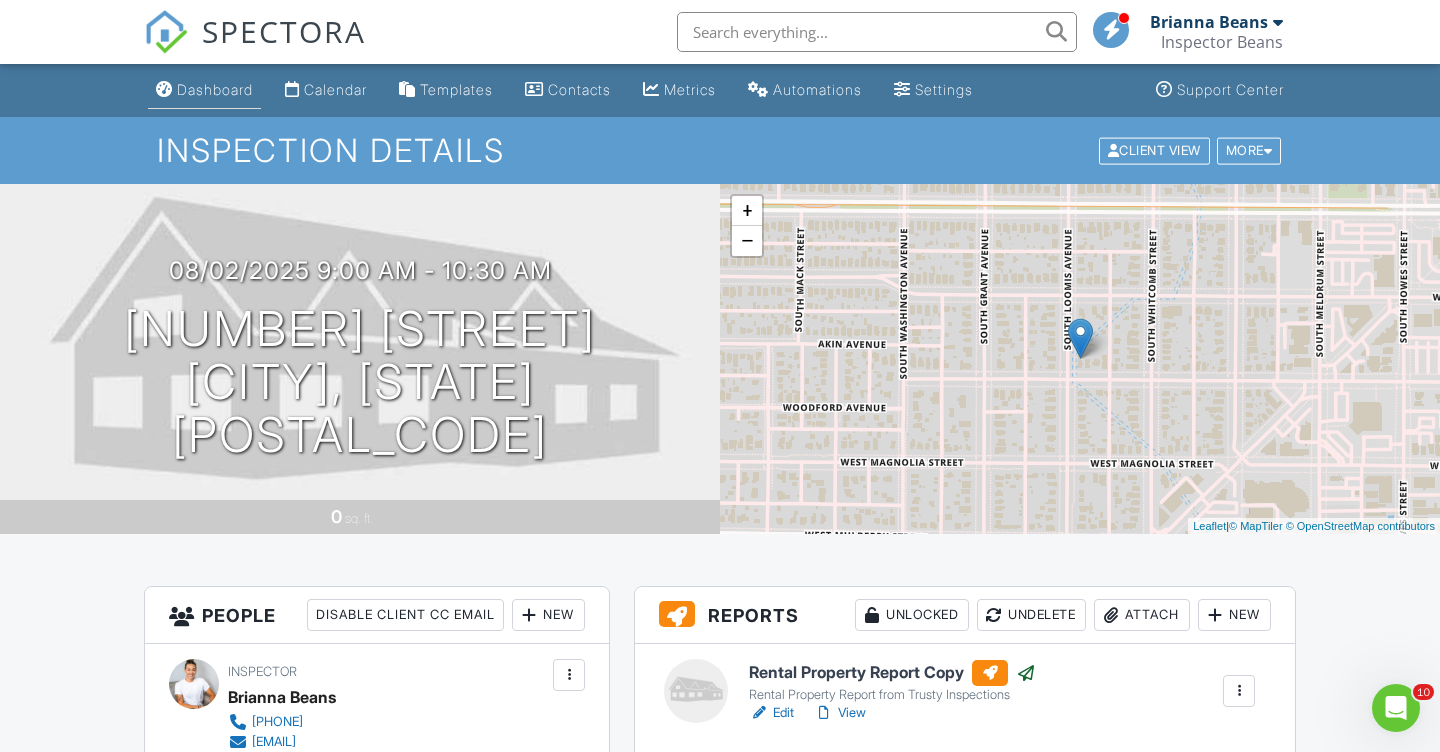 click on "Dashboard" at bounding box center (215, 89) 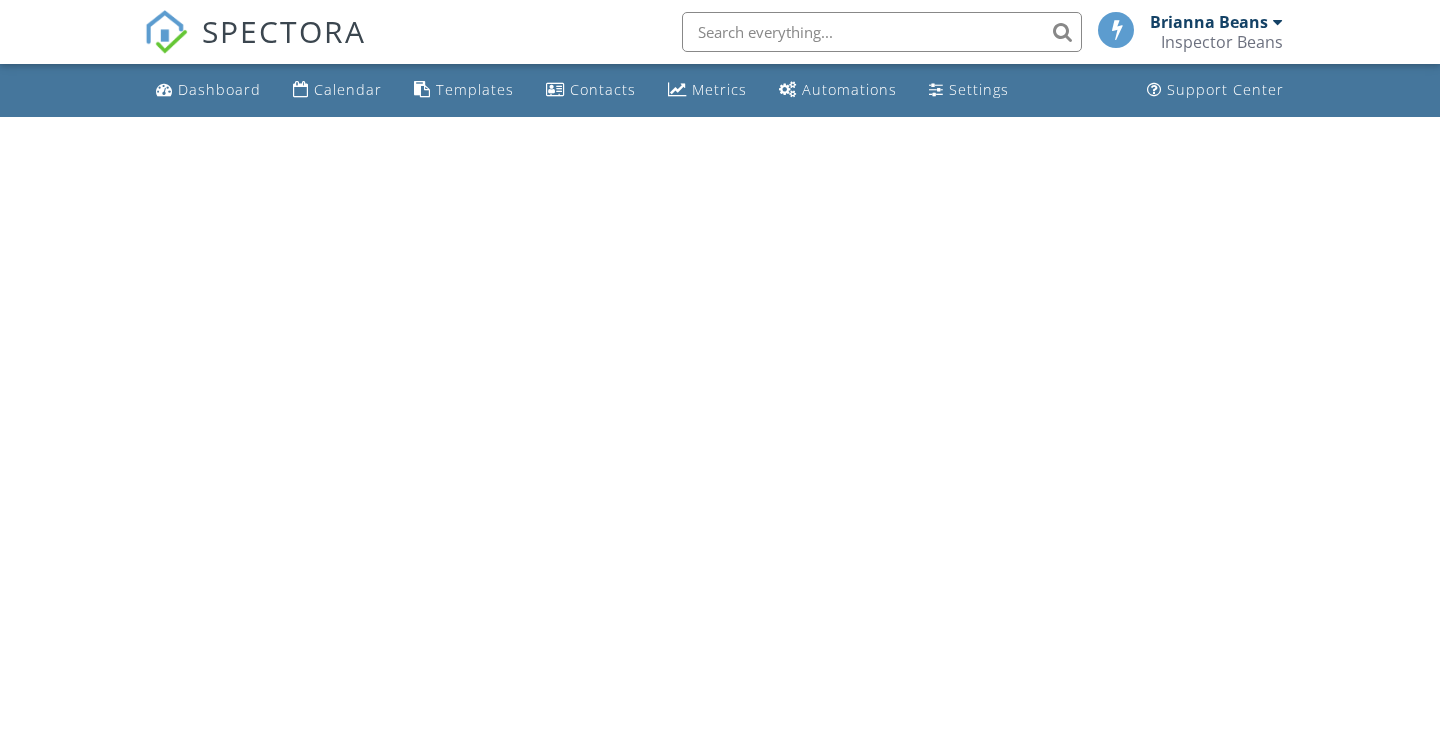 scroll, scrollTop: 0, scrollLeft: 0, axis: both 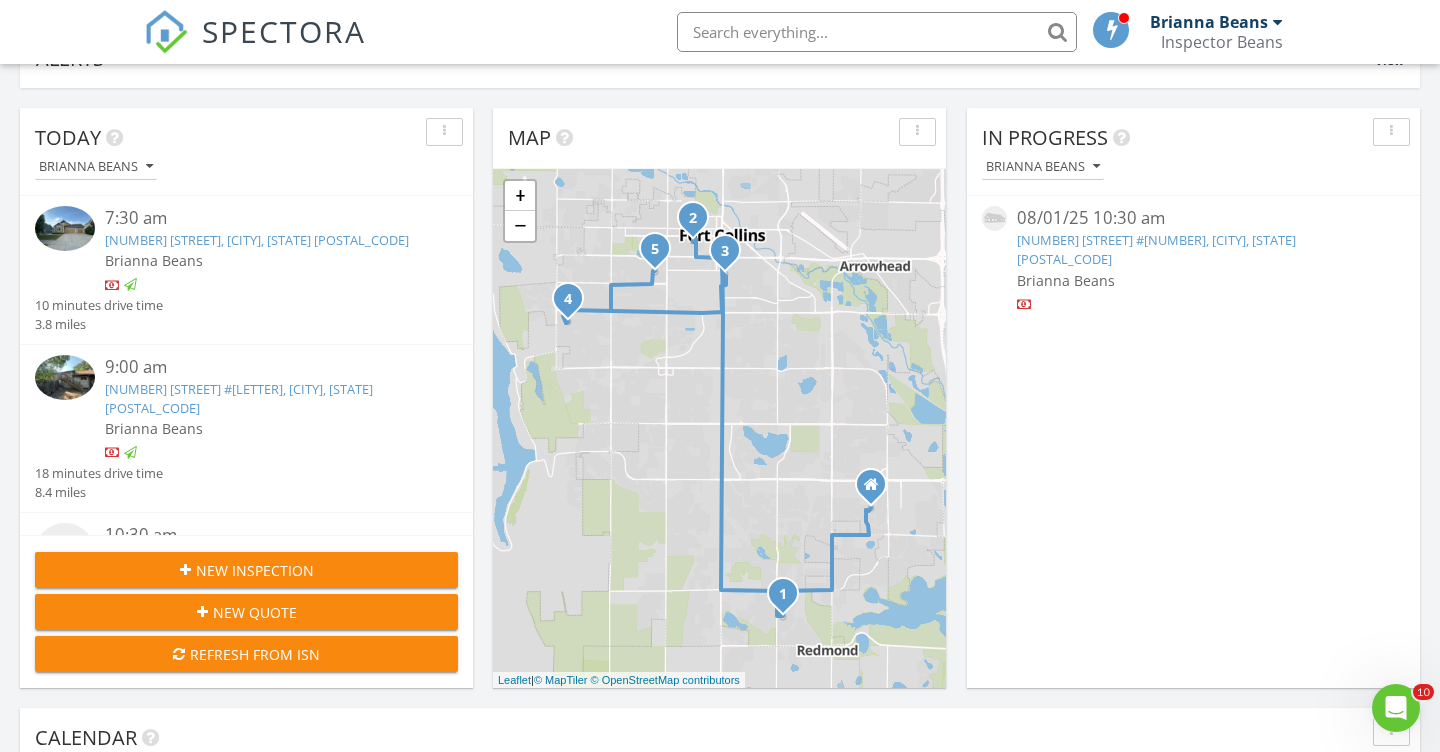 click at bounding box center (130, 285) 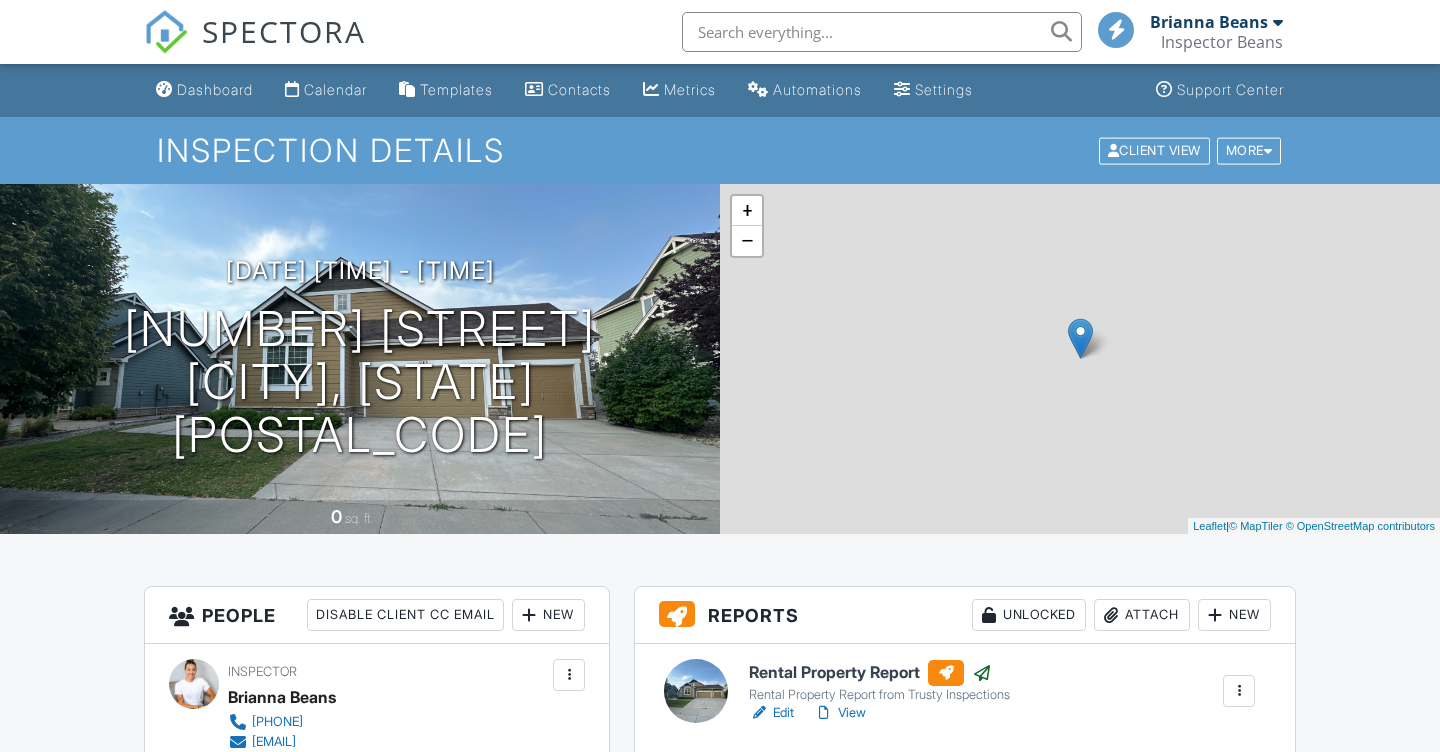scroll, scrollTop: 0, scrollLeft: 0, axis: both 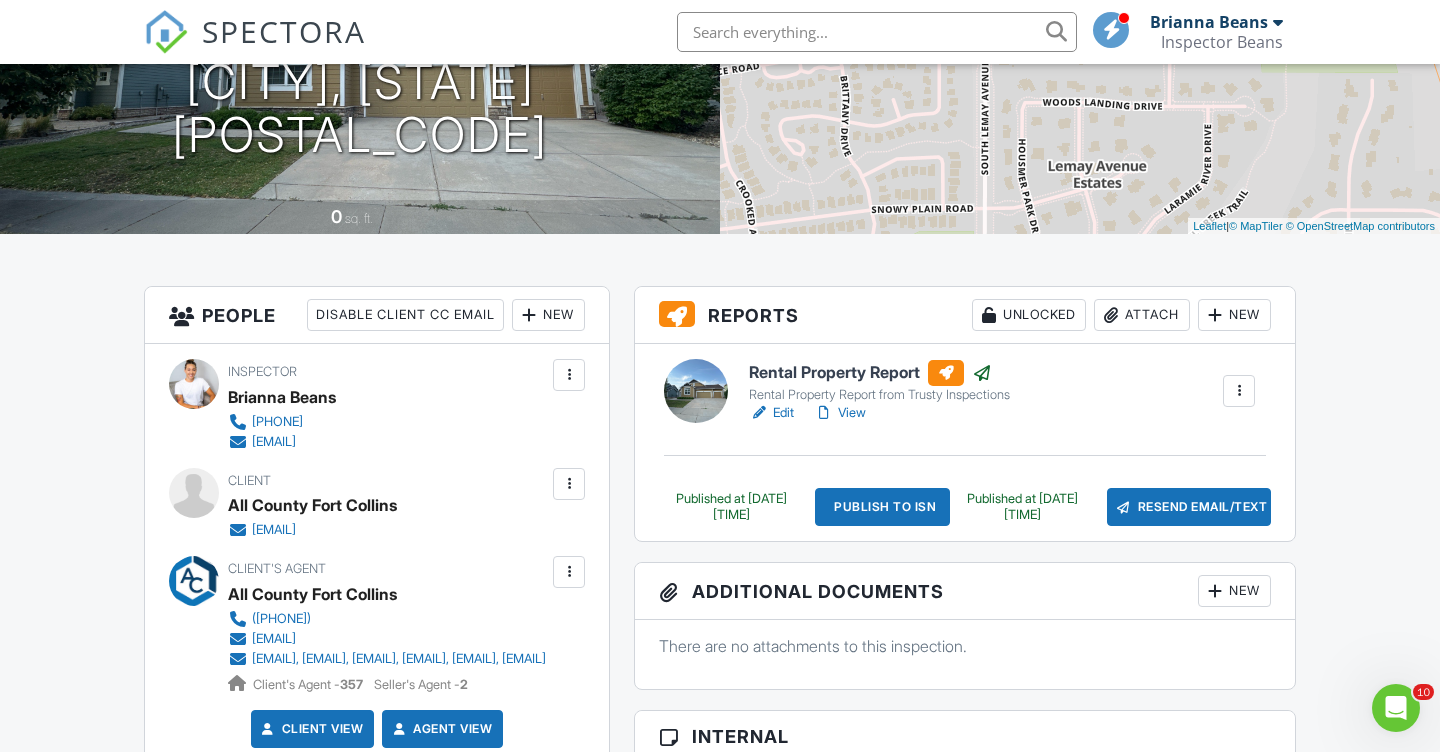 click on "View" at bounding box center [840, 413] 